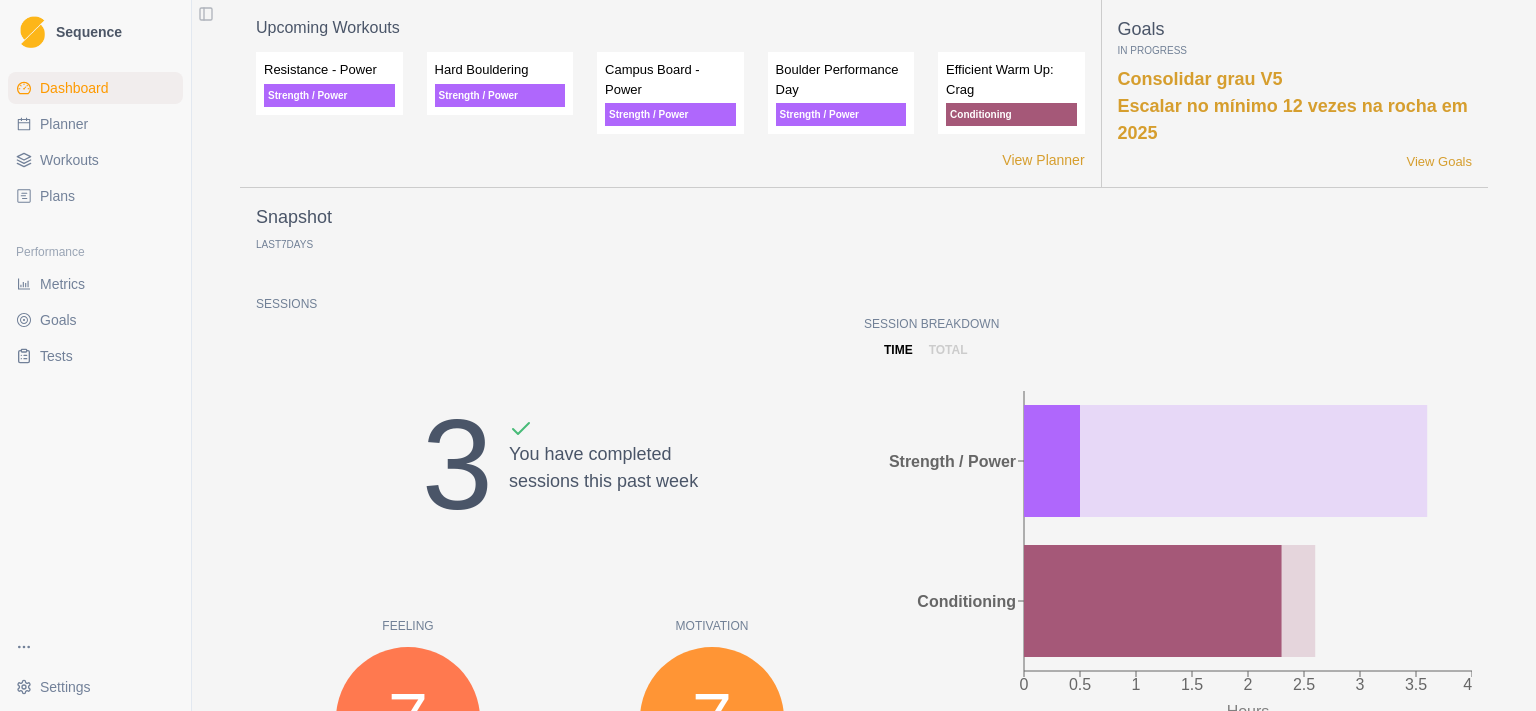 scroll, scrollTop: 0, scrollLeft: 0, axis: both 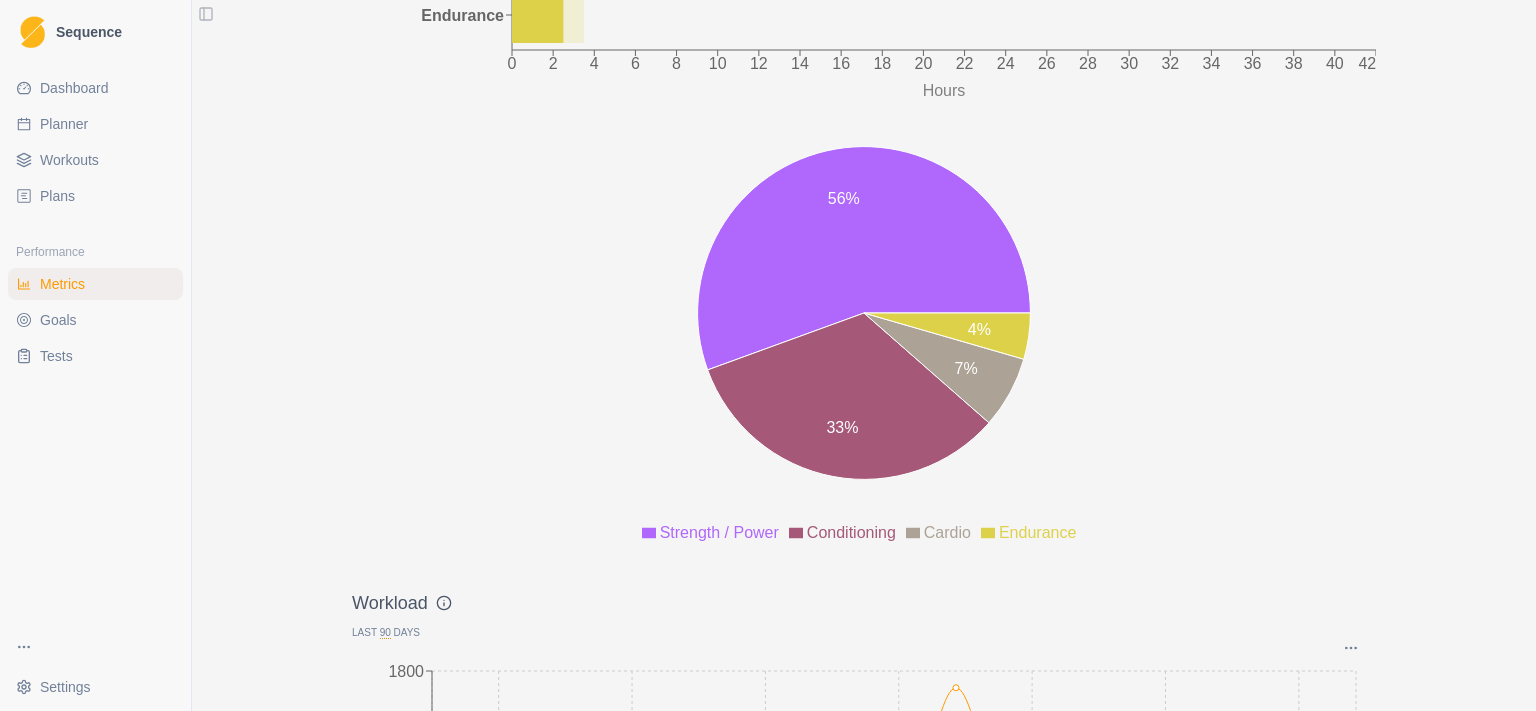 click on "Planner" at bounding box center [64, 124] 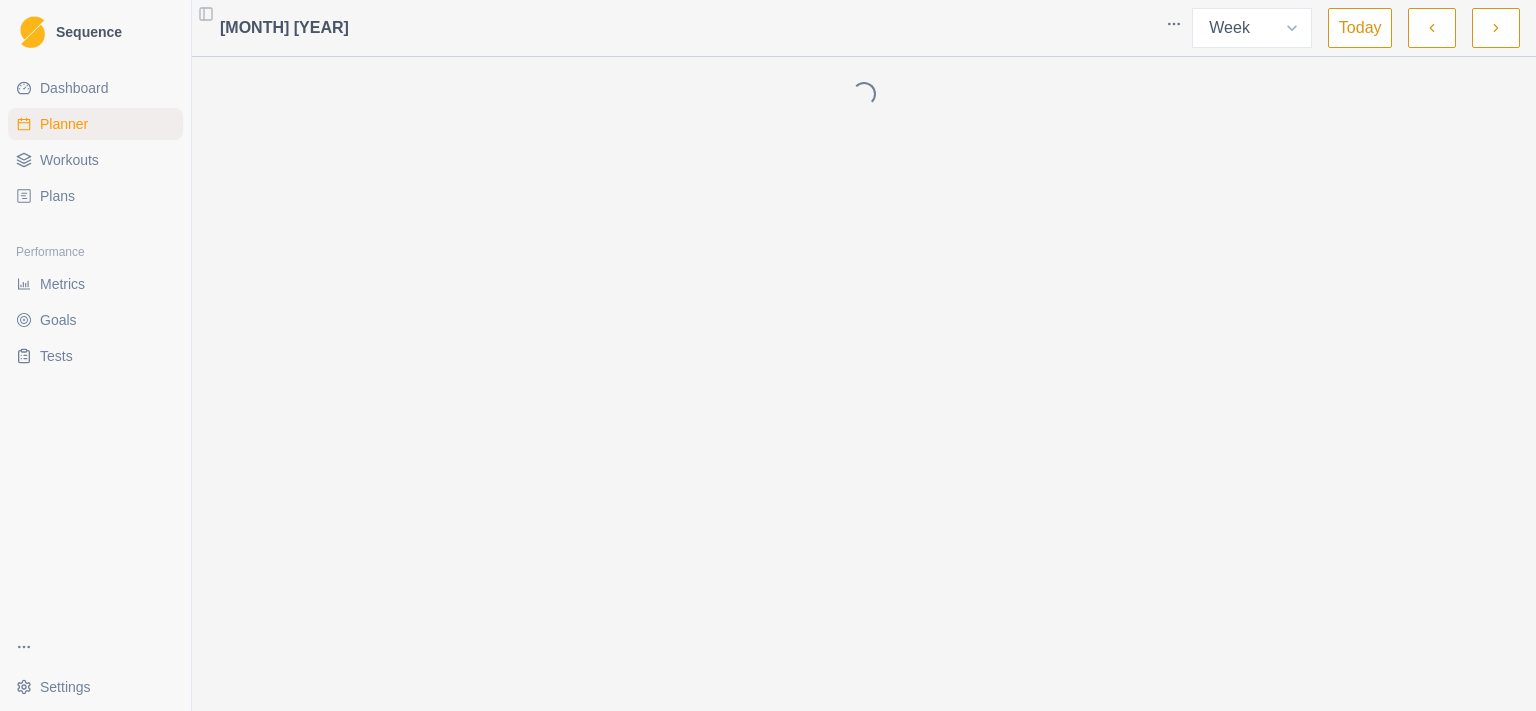 scroll, scrollTop: 0, scrollLeft: 0, axis: both 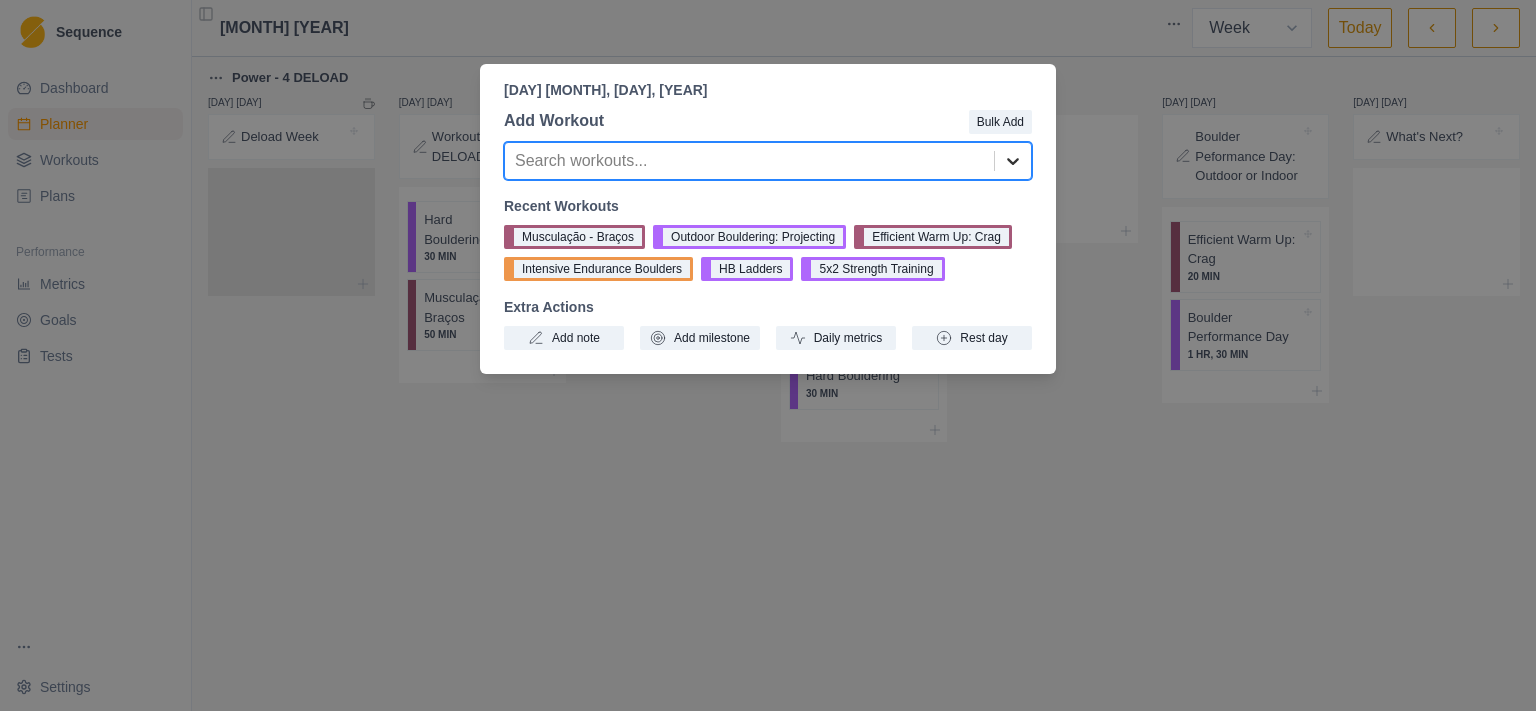 click 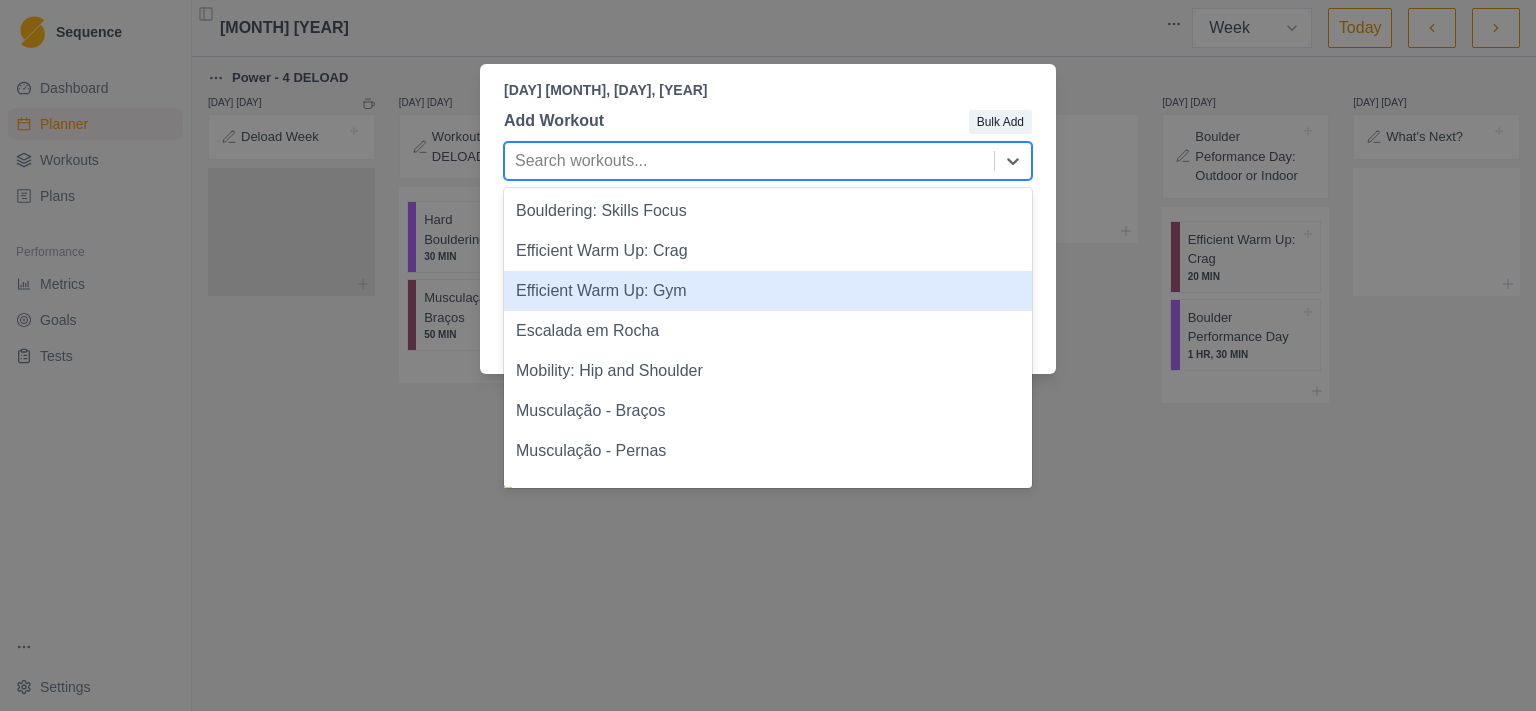 scroll, scrollTop: 259, scrollLeft: 0, axis: vertical 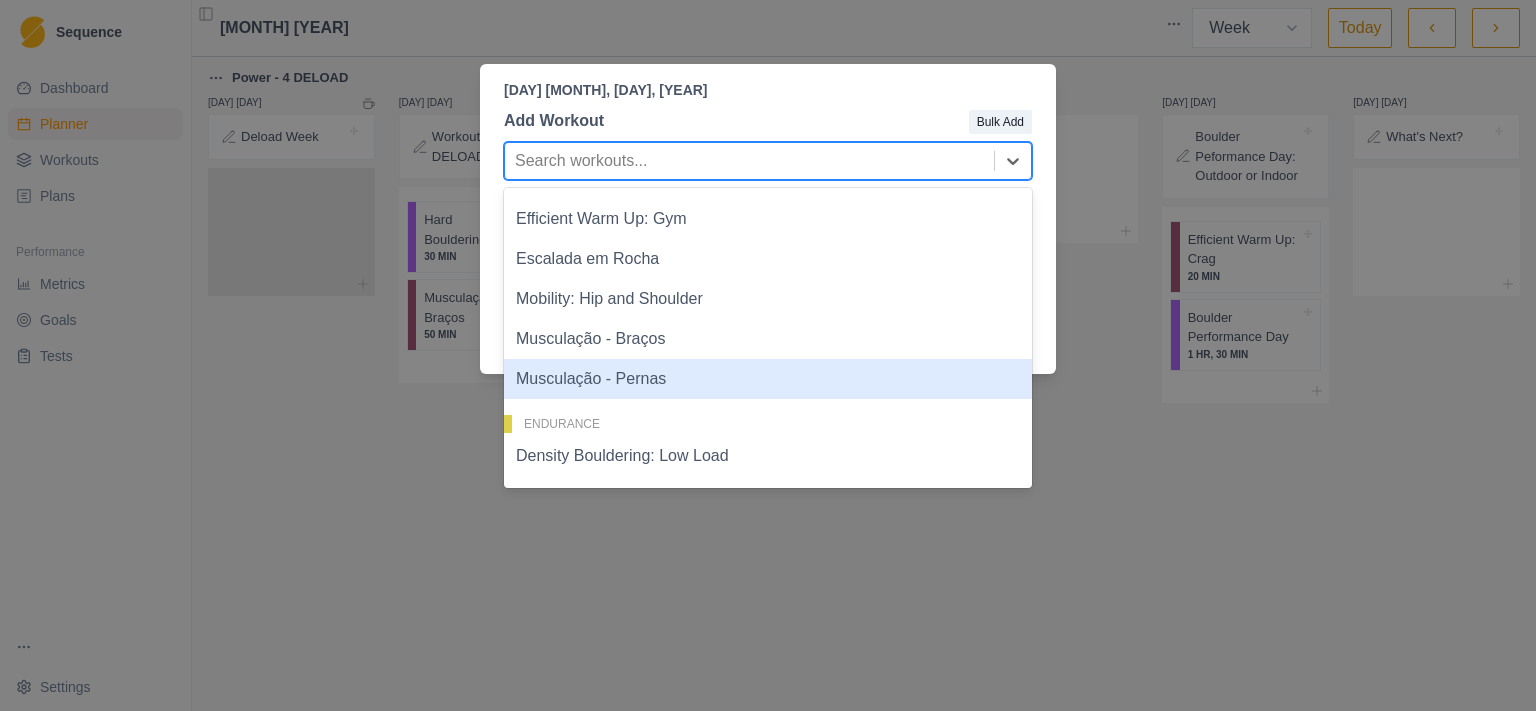click on "Musculação - Pernas" at bounding box center (768, 379) 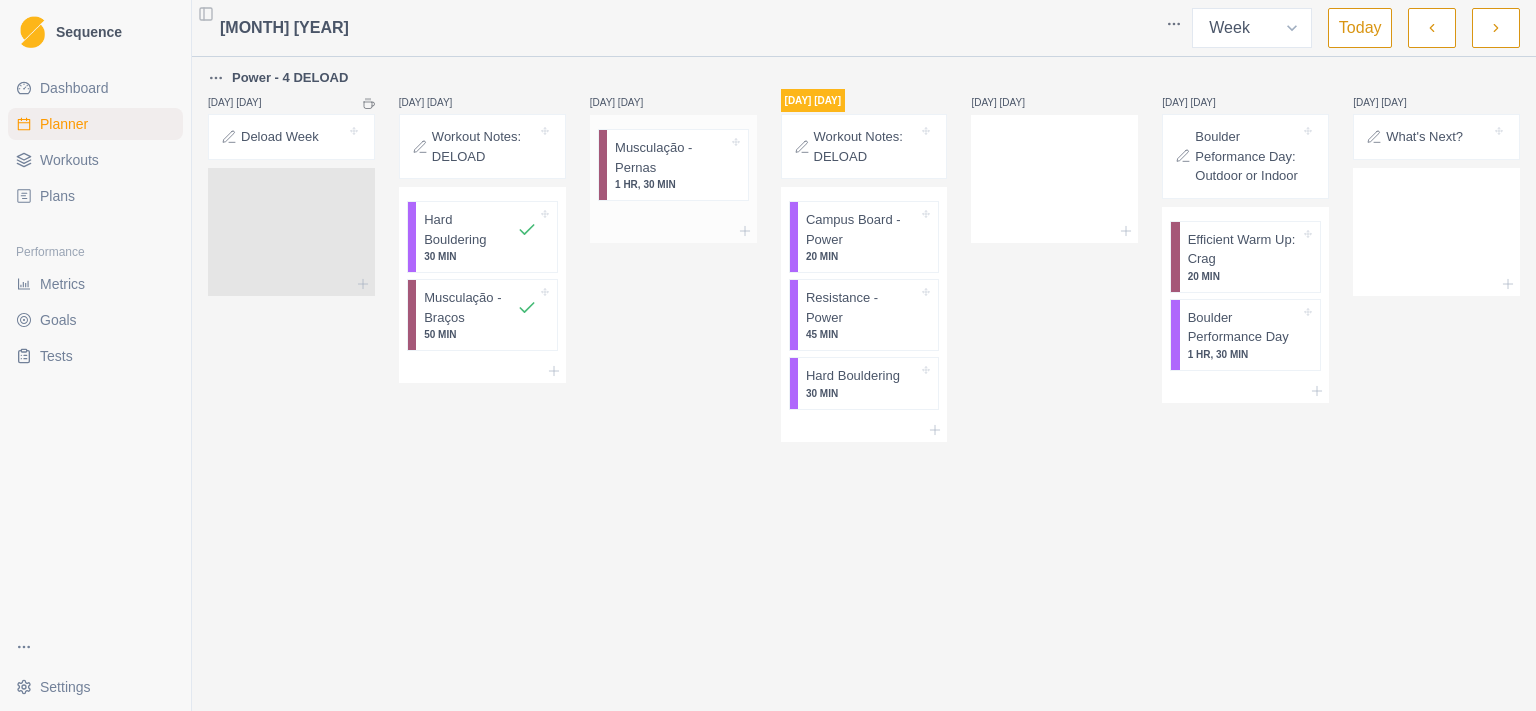 click on "Musculação - Pernas" at bounding box center [671, 157] 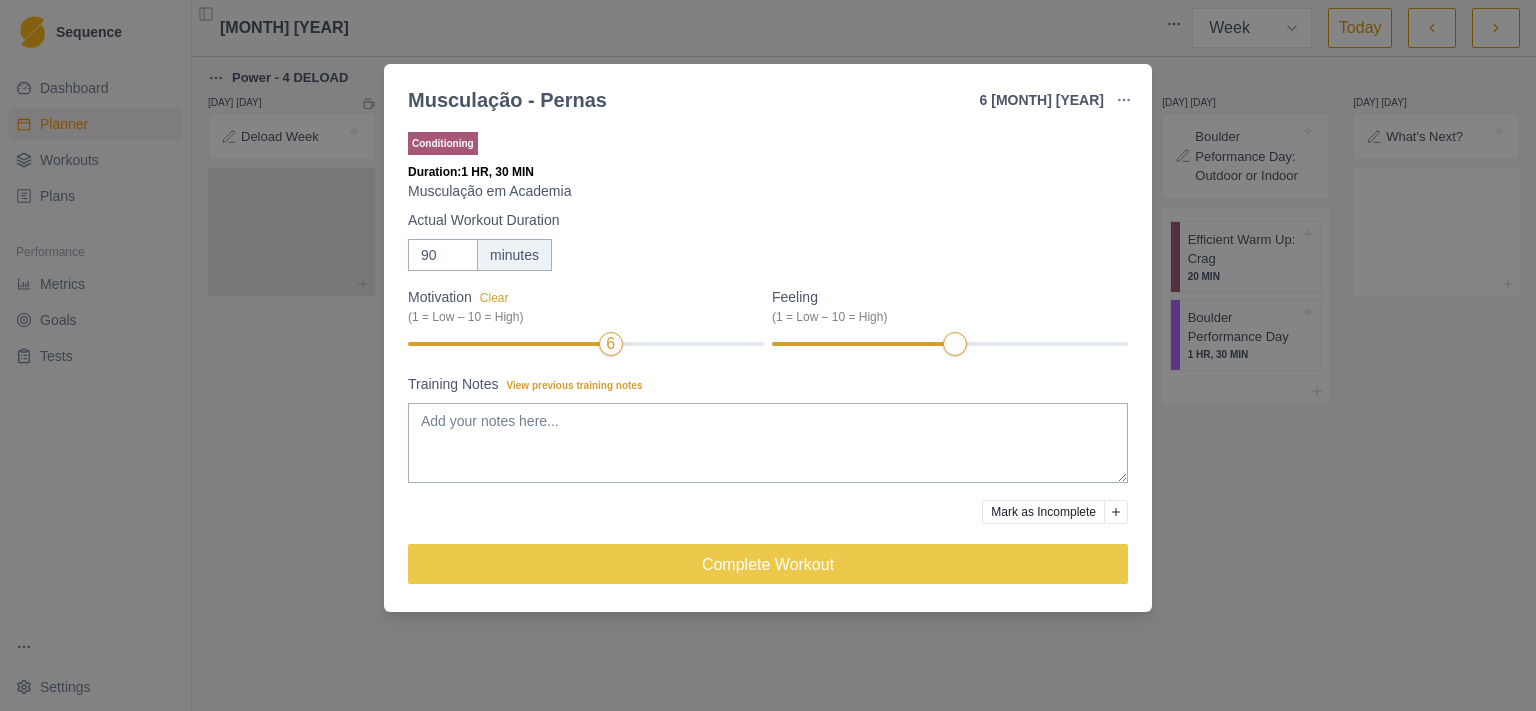 click on "Motivation Clear (1 = Low – 10 = High) 6 Feeling (1 = Low – 10 = High)" at bounding box center (768, 322) 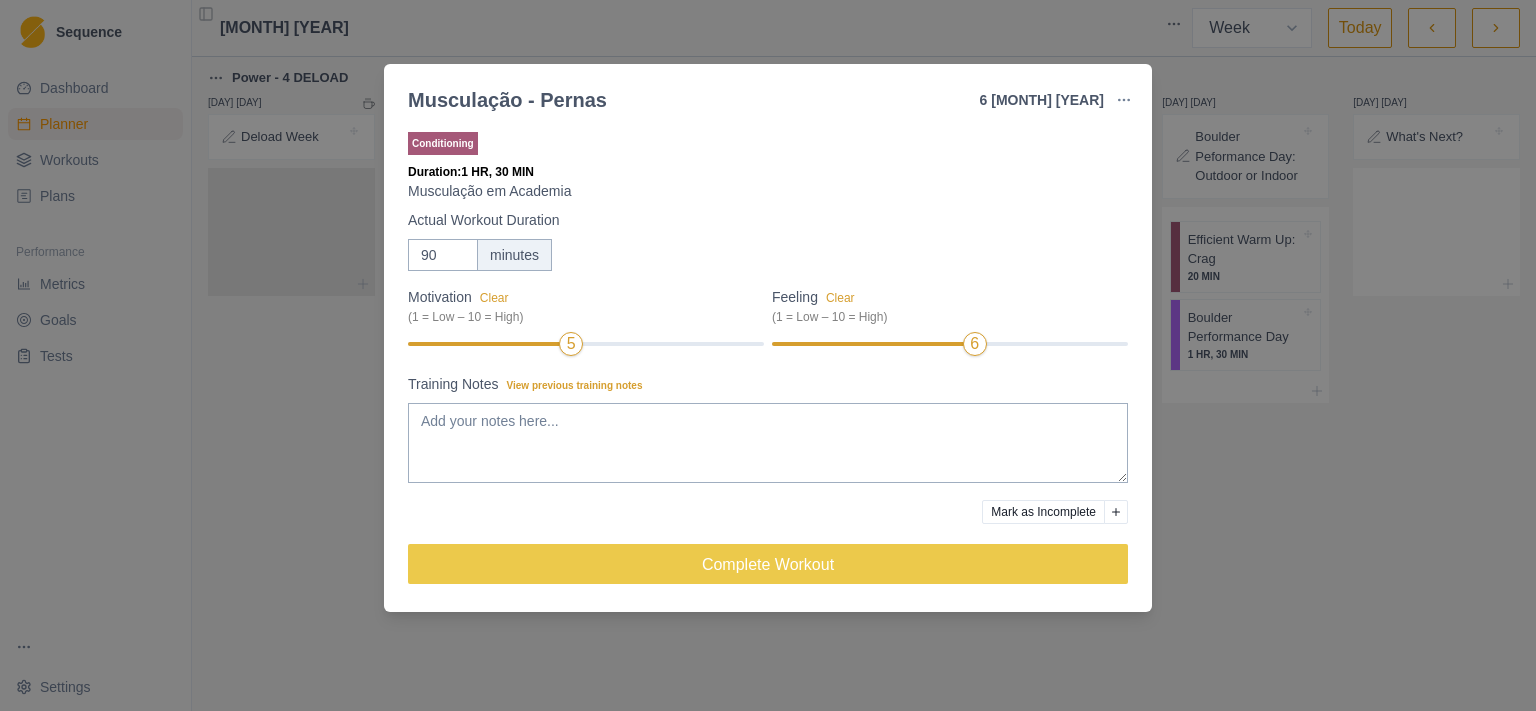 click on "Motivation Clear (1 = Low – 10 = High) 5 Feeling Clear (1 = Low – 10 = High) 6" at bounding box center [768, 322] 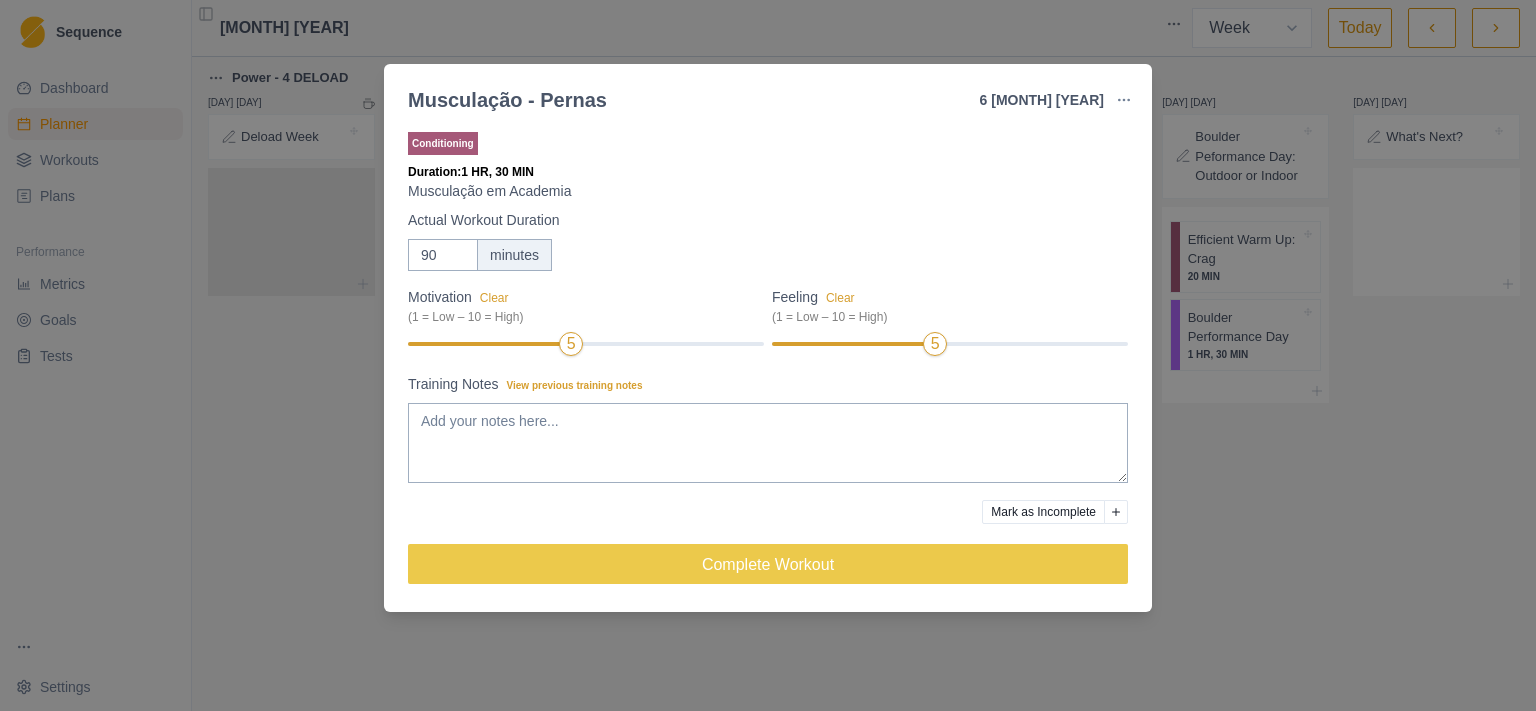 click on "5" at bounding box center (950, 344) 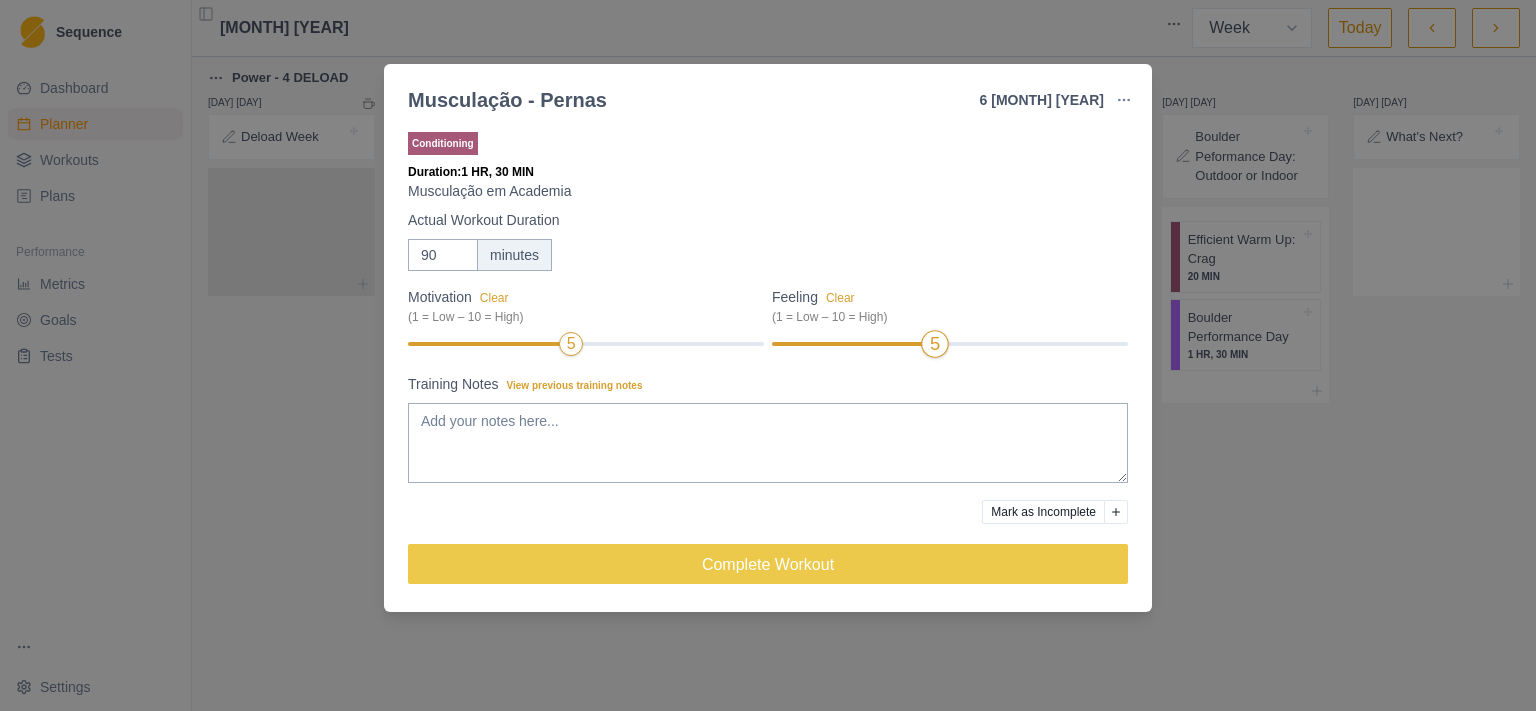click on "5" at bounding box center (950, 344) 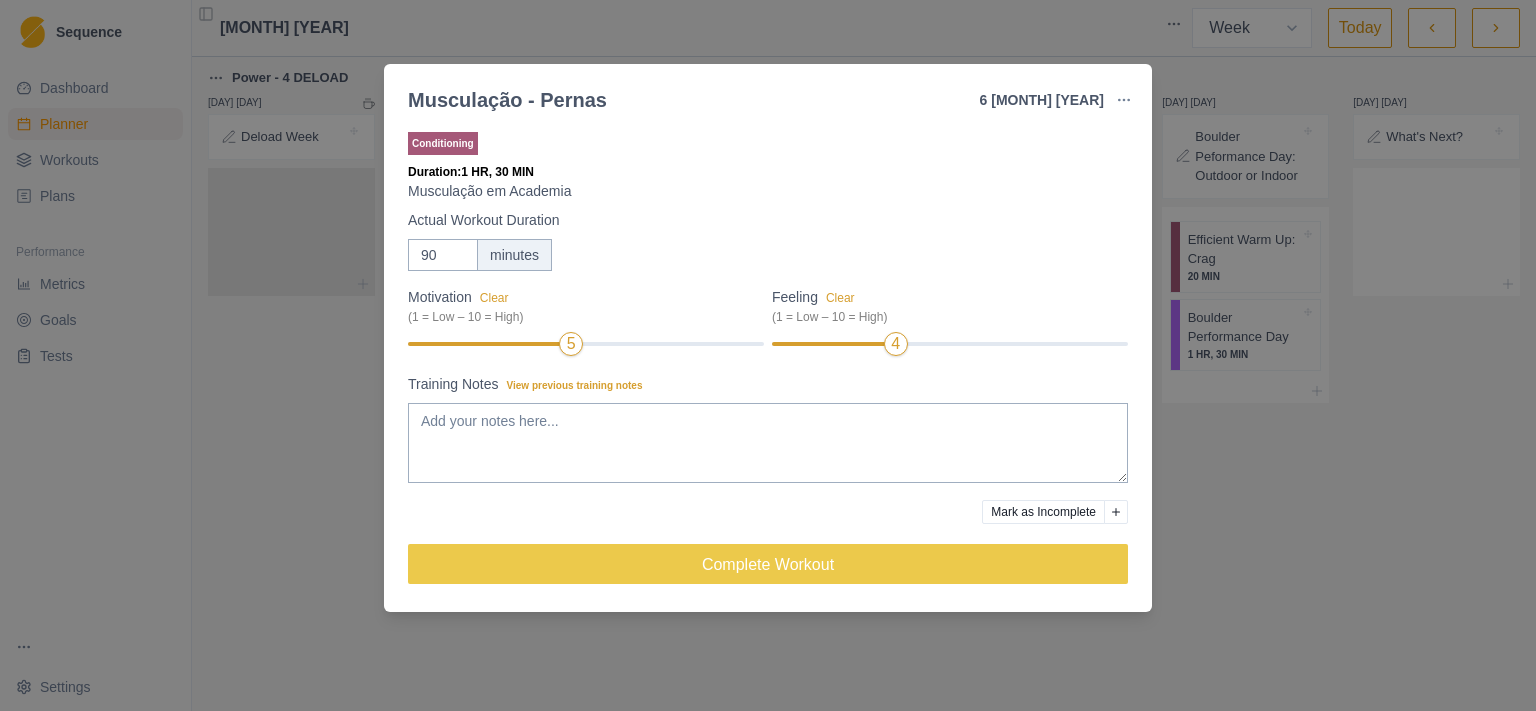 click on "Motivation Clear (1 = Low – 10 = High) 5 Feeling Clear (1 = Low – 10 = High) 4" at bounding box center [768, 322] 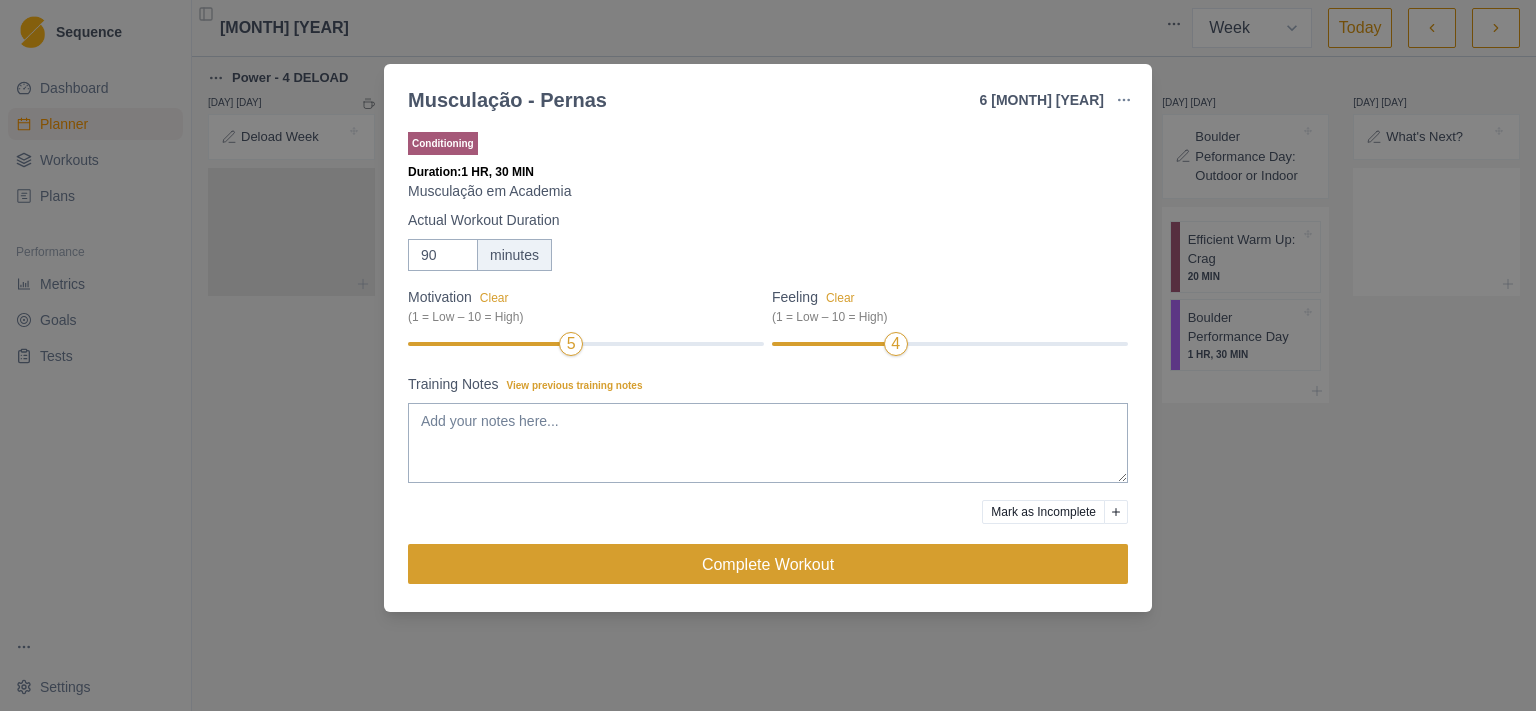 click on "Complete Workout" at bounding box center [768, 564] 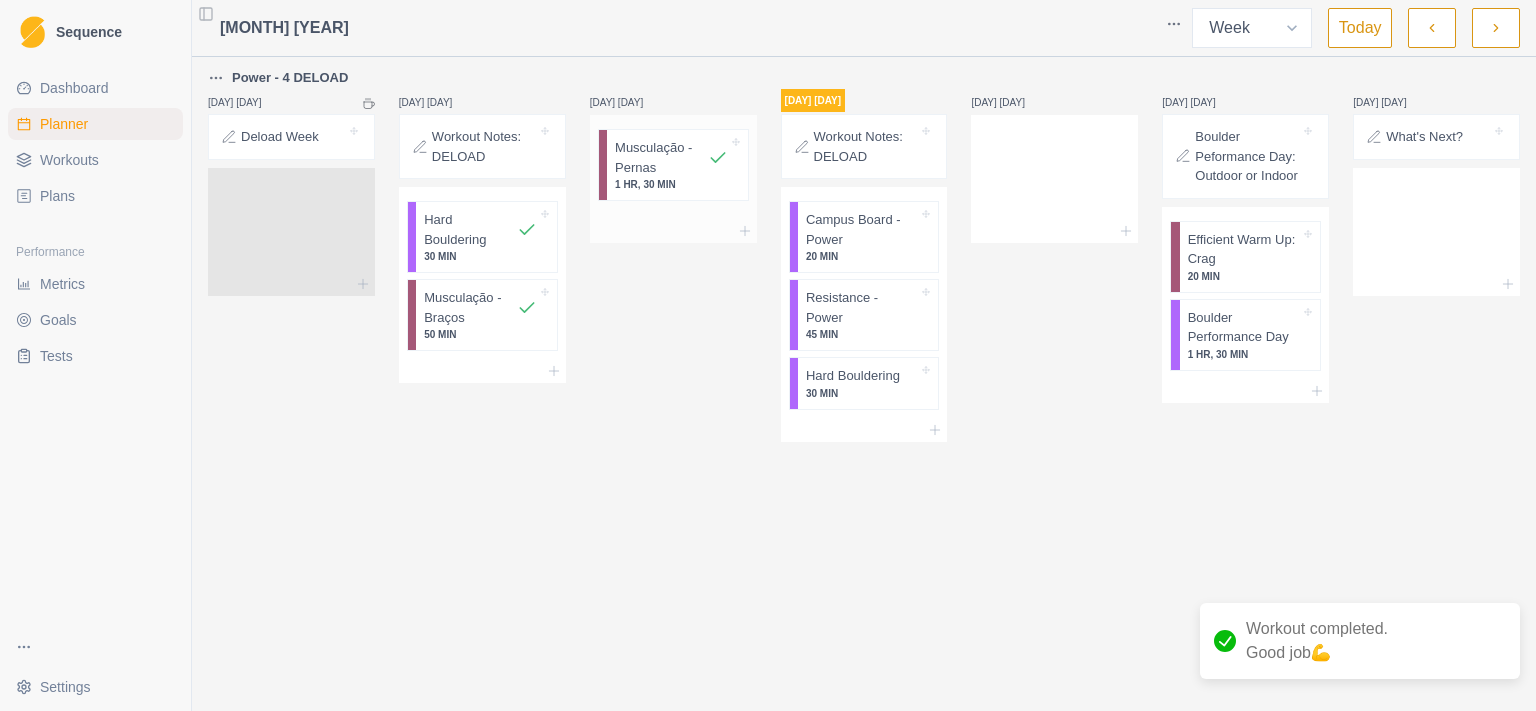 click on "Musculação - Pernas" at bounding box center (661, 157) 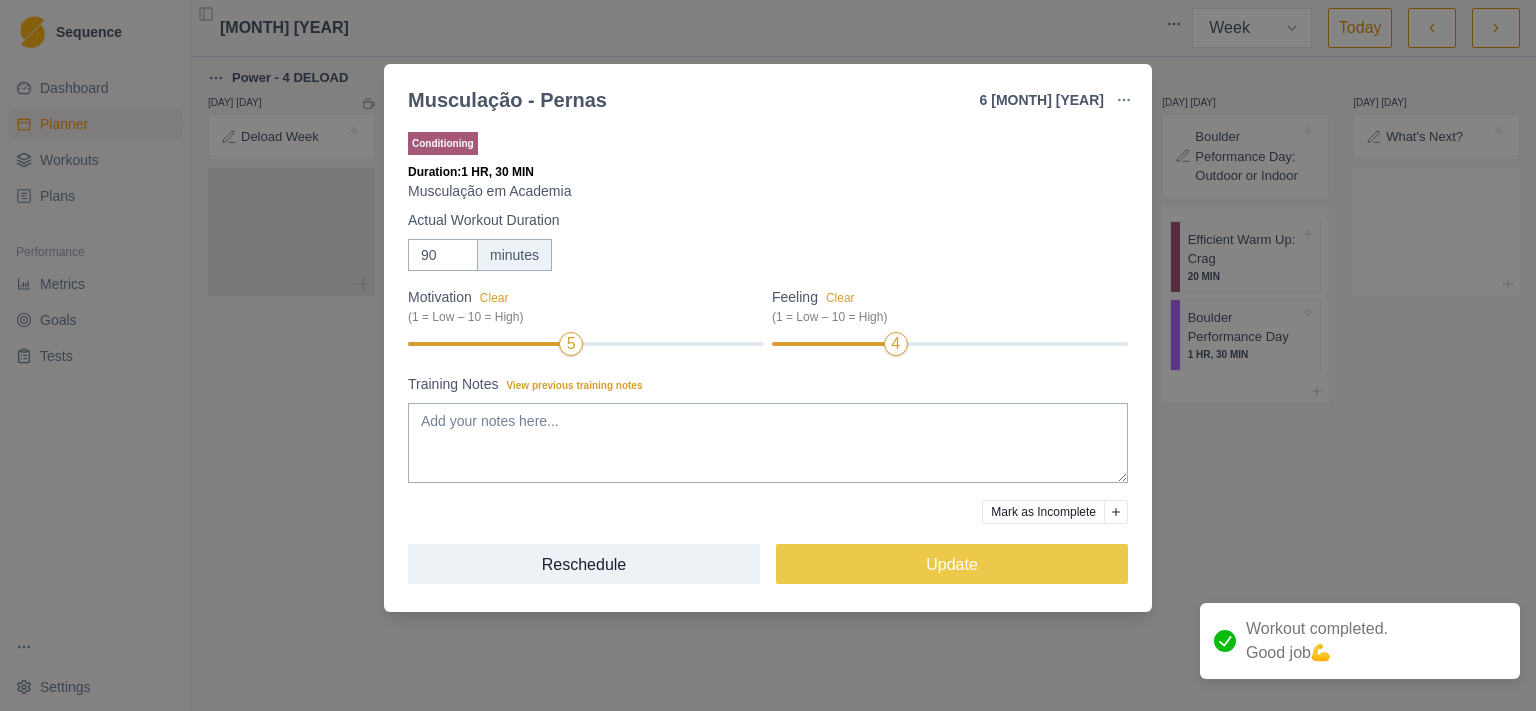 click on "Duration:  1 HR, 30 MIN" at bounding box center (768, 172) 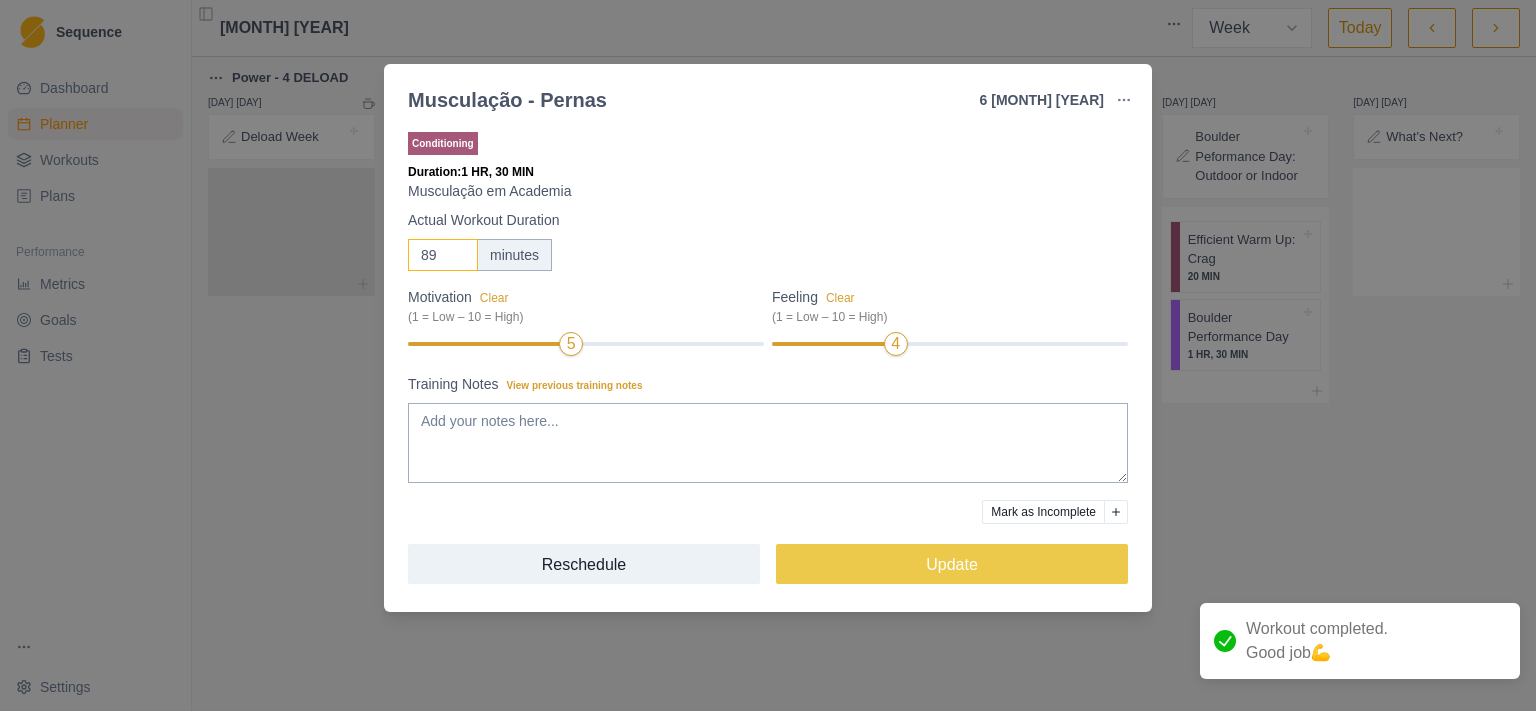 click on "89" at bounding box center (443, 255) 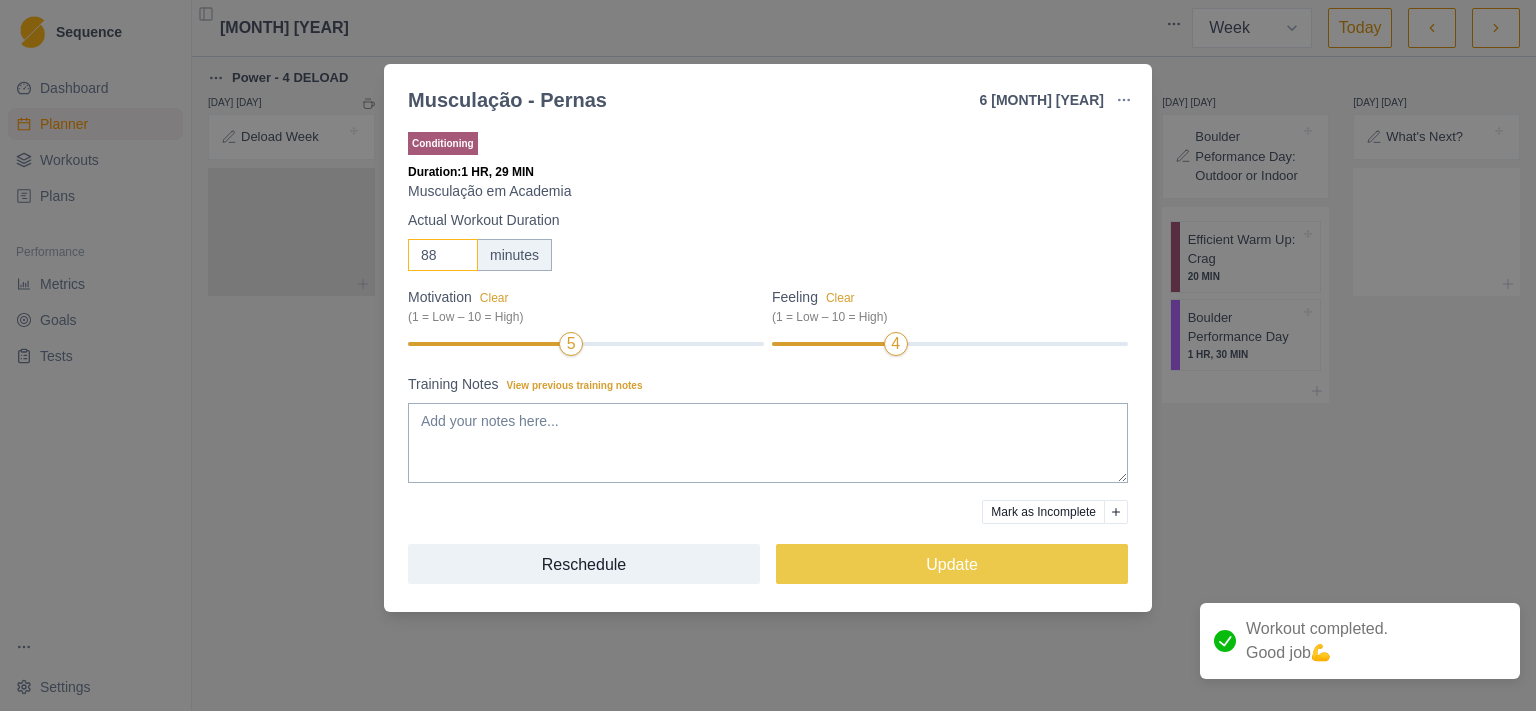 click on "88" at bounding box center [443, 255] 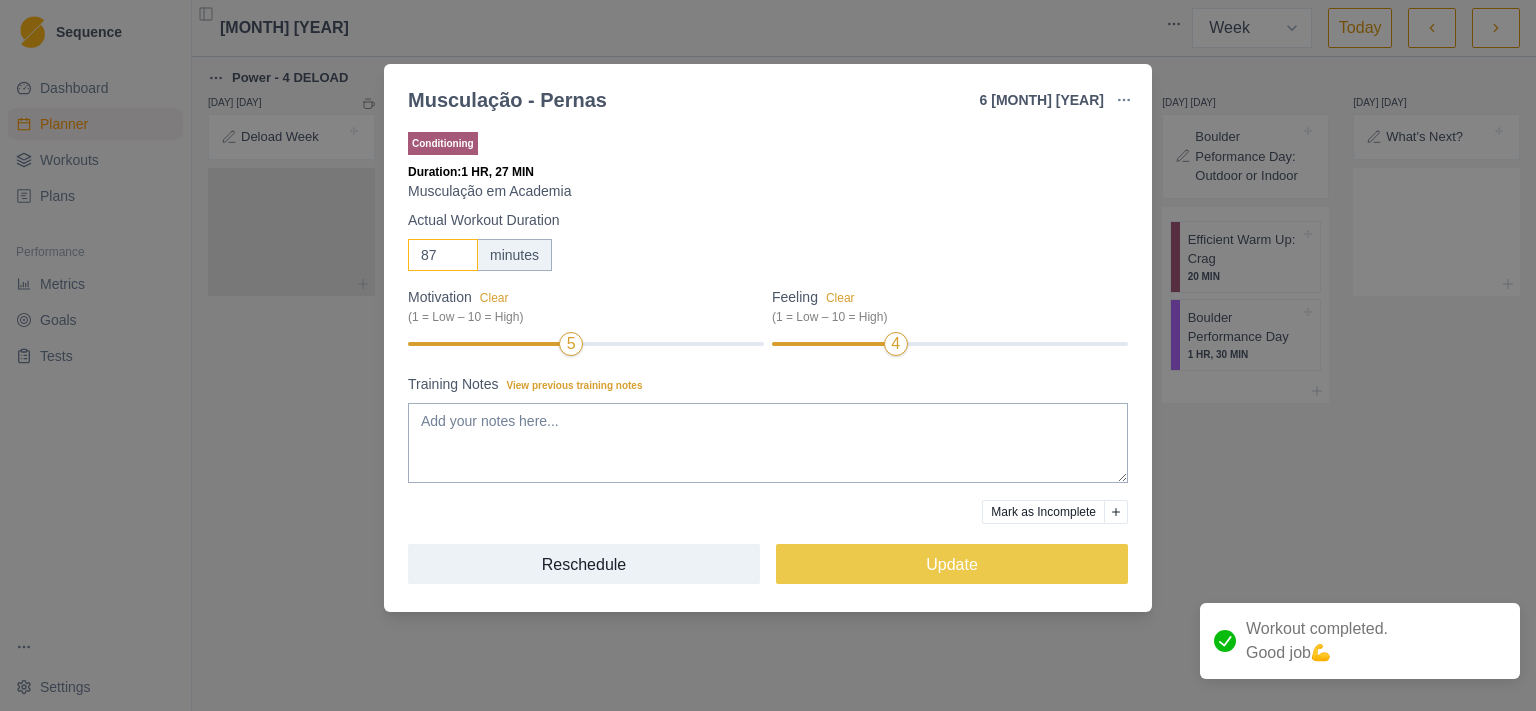 click on "87" at bounding box center [443, 255] 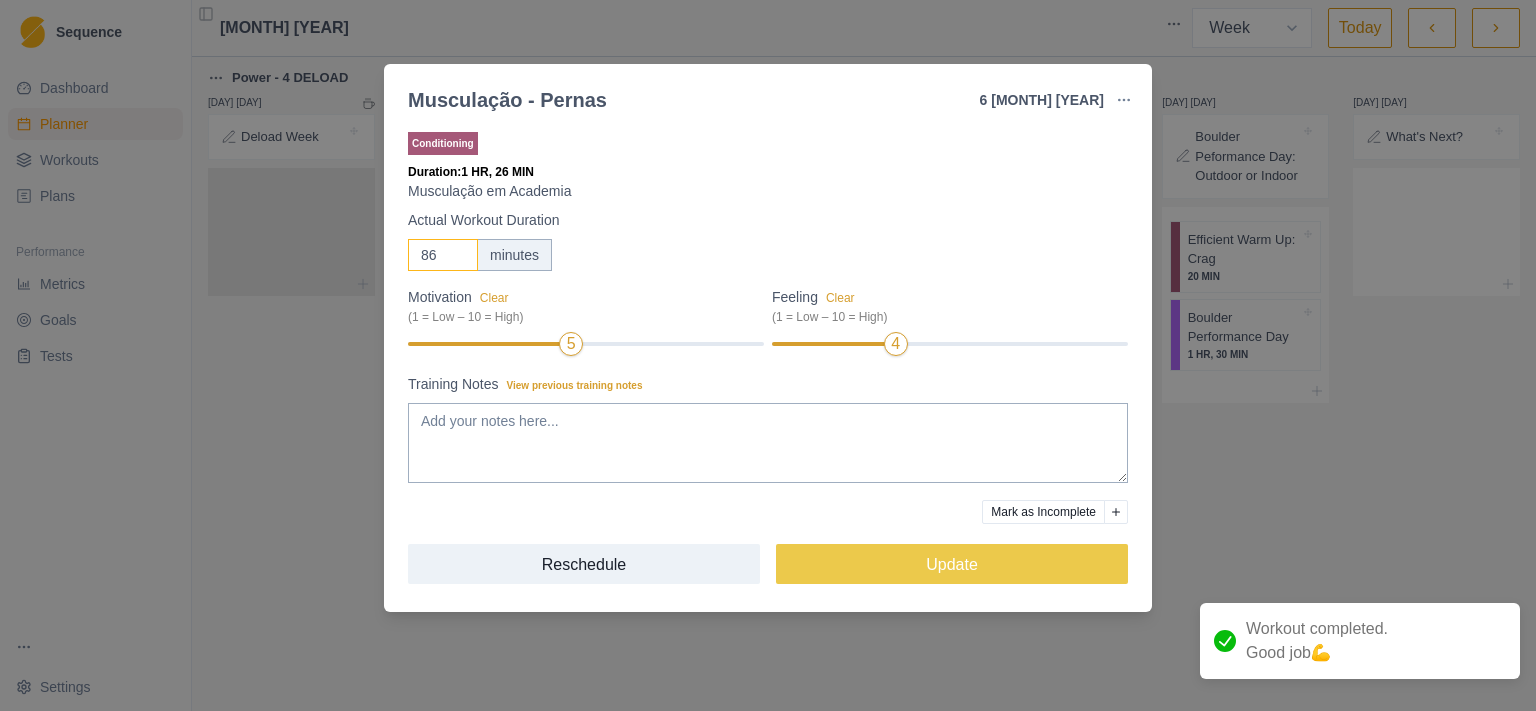click on "86" at bounding box center (443, 255) 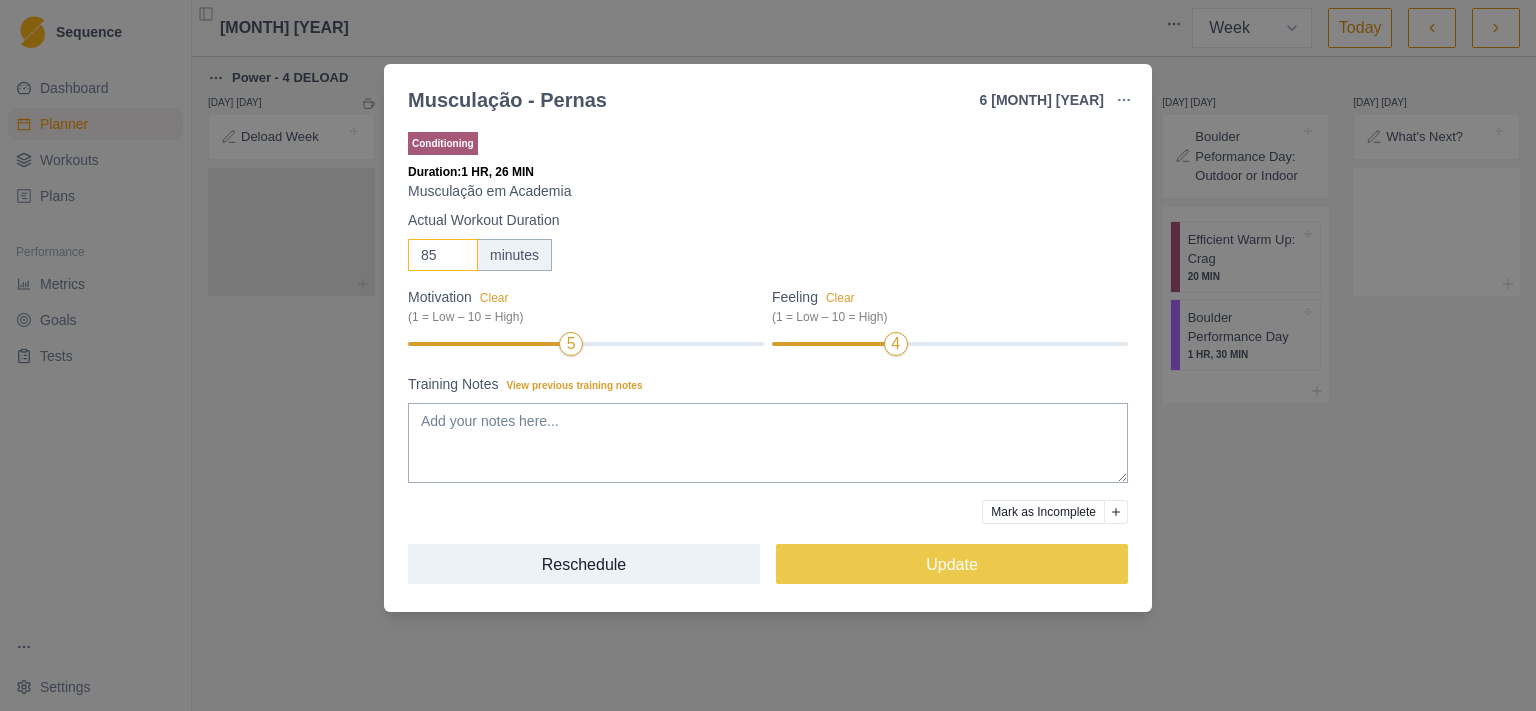 click on "85" at bounding box center (443, 255) 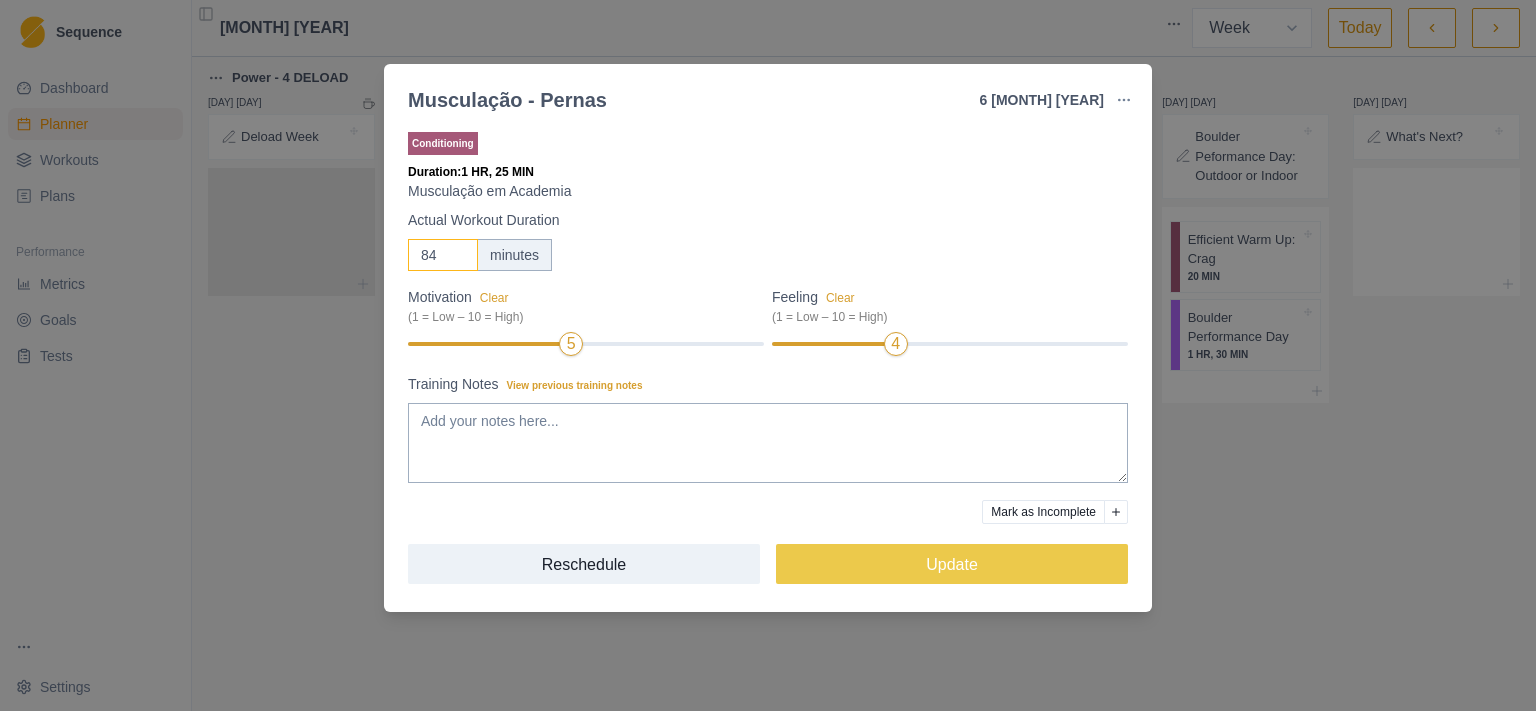 click on "84" at bounding box center (443, 255) 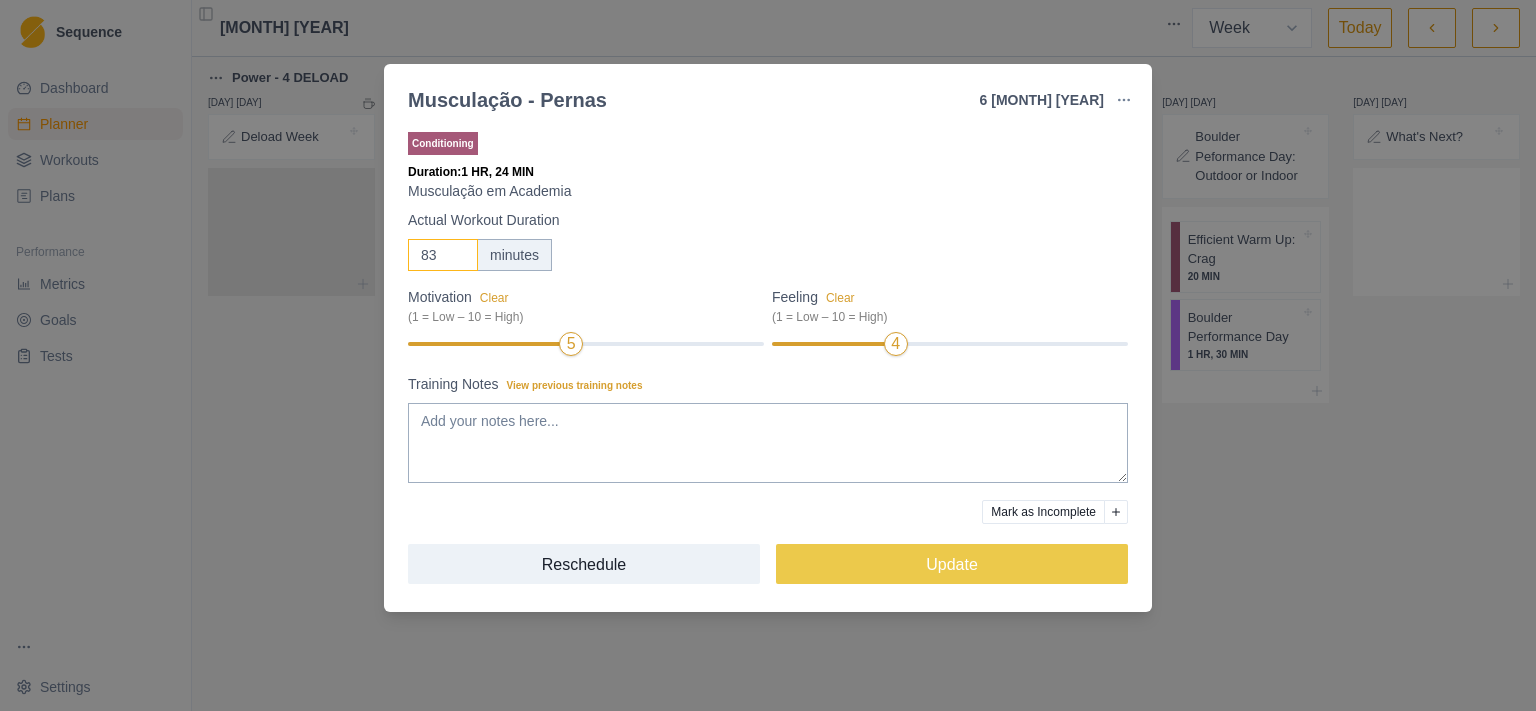 click on "83" at bounding box center [443, 255] 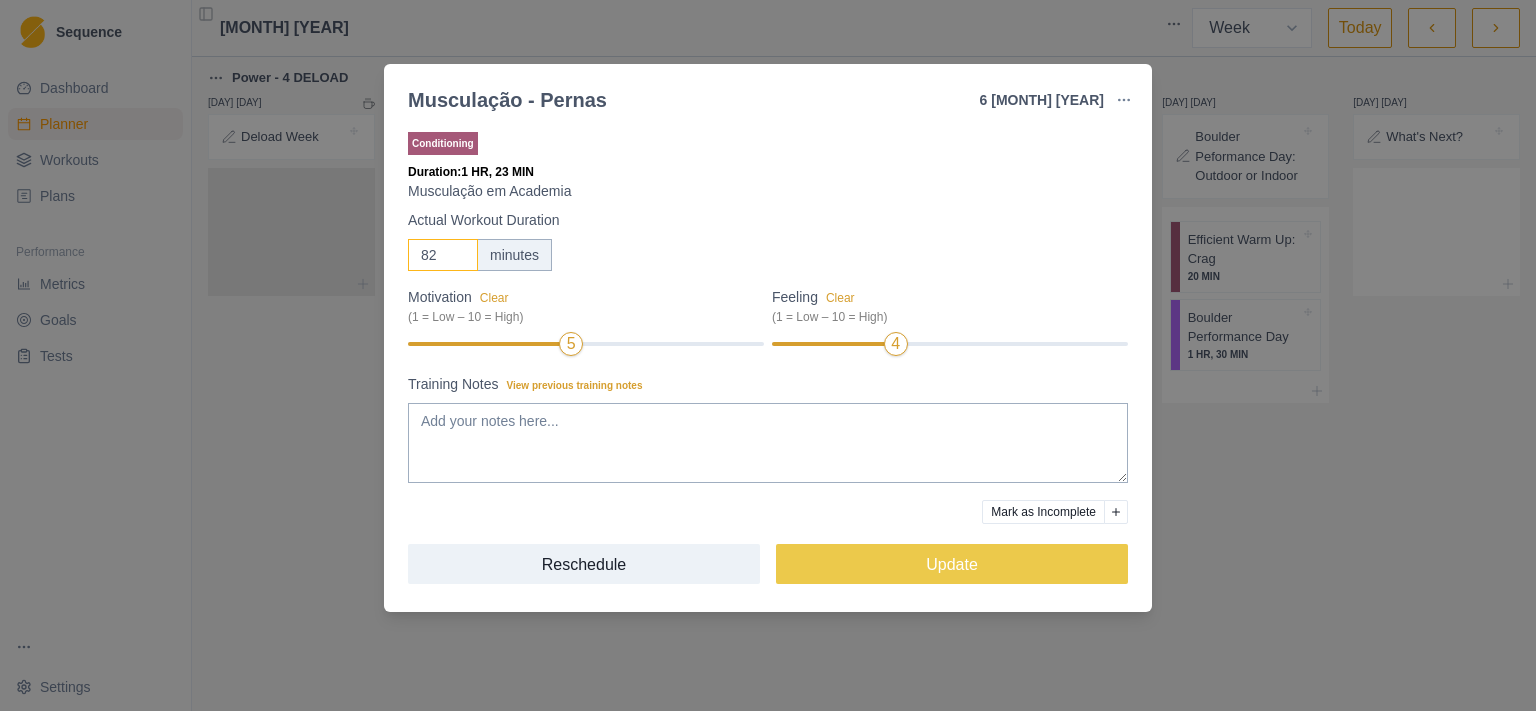 click on "82" at bounding box center (443, 255) 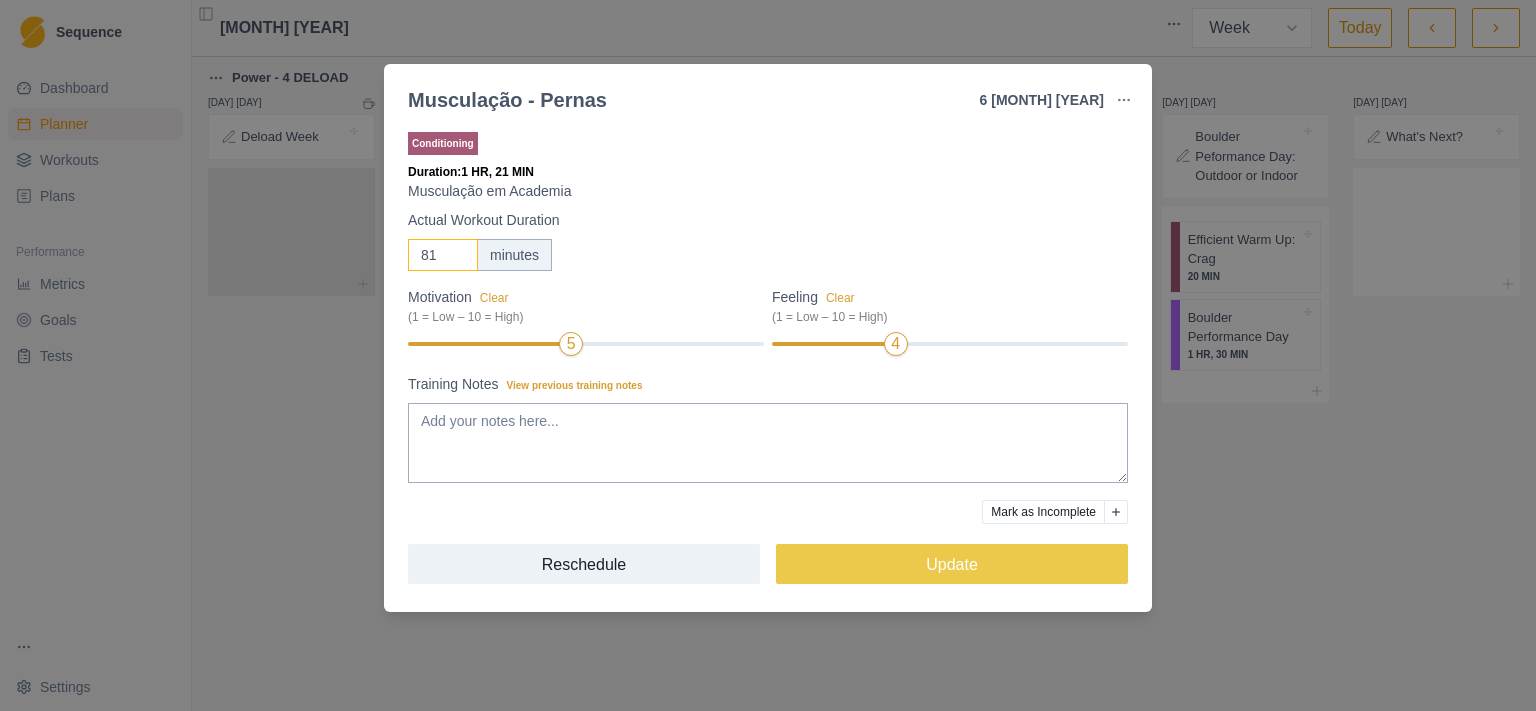 click on "81" at bounding box center (443, 255) 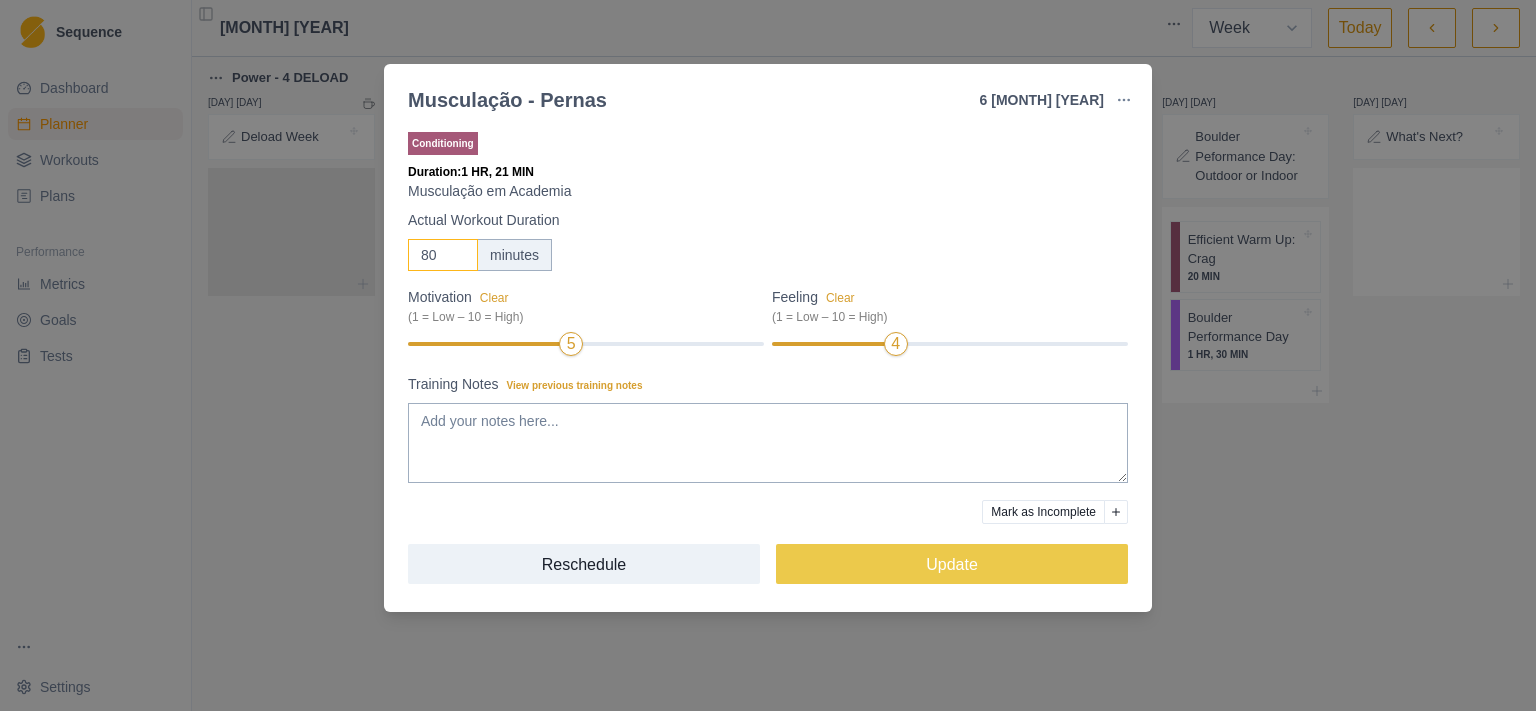 click on "80" at bounding box center (443, 255) 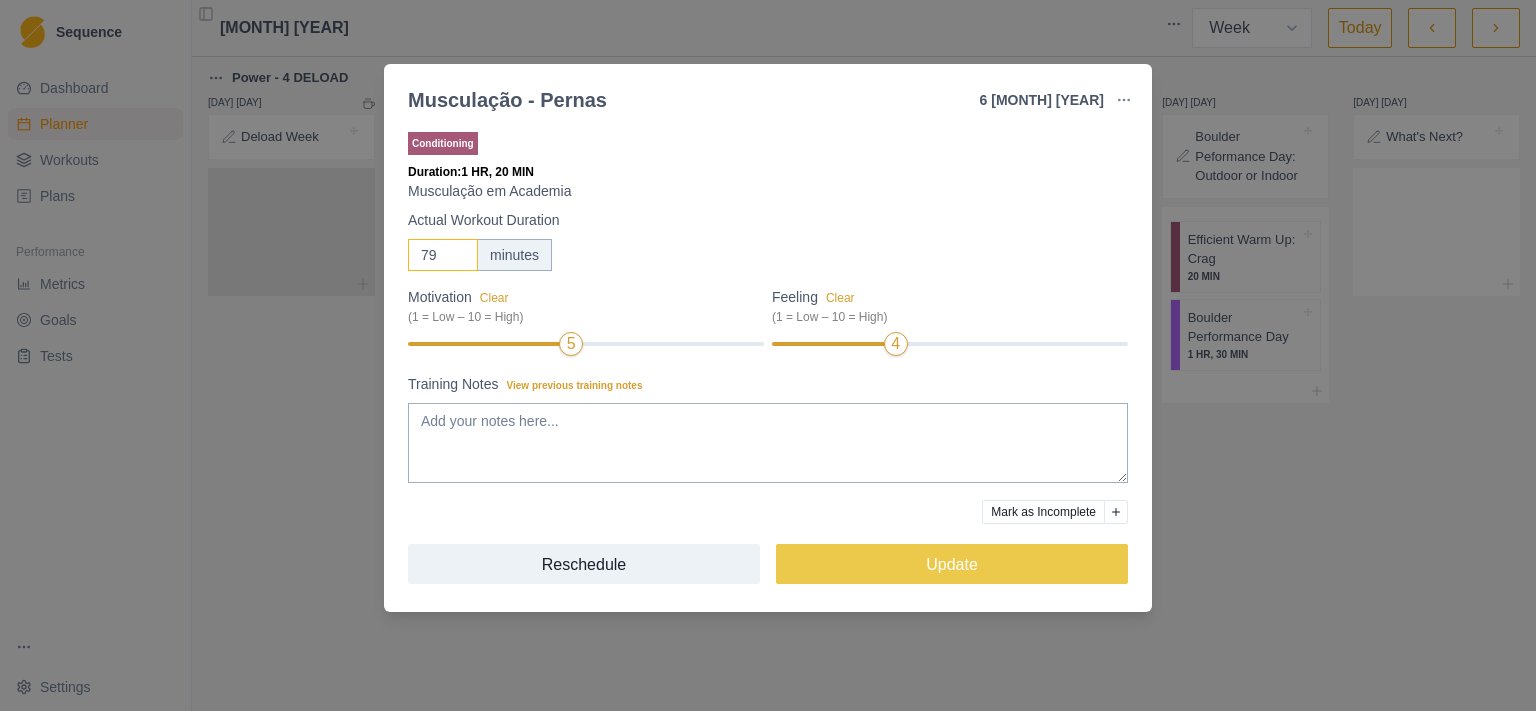 click on "79" at bounding box center [443, 255] 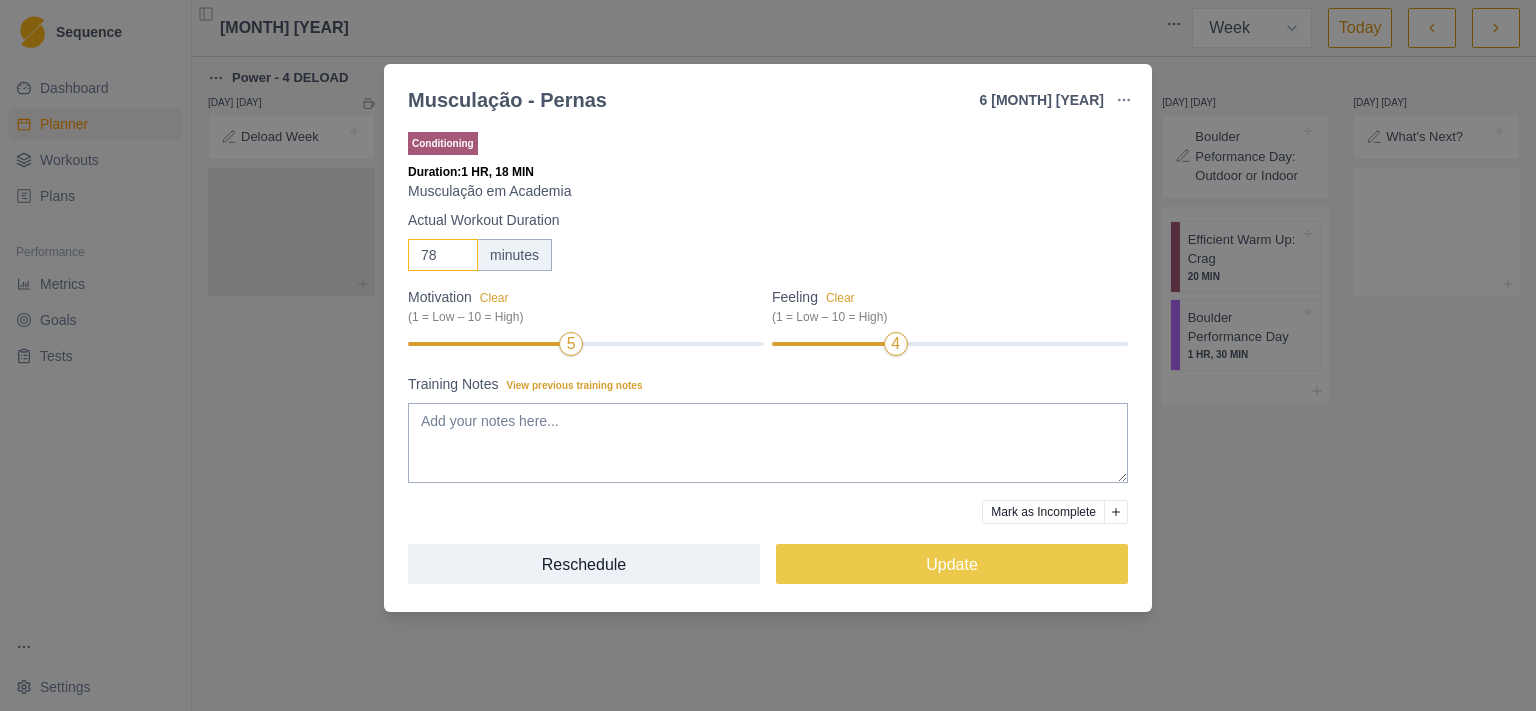 click on "78" at bounding box center [443, 255] 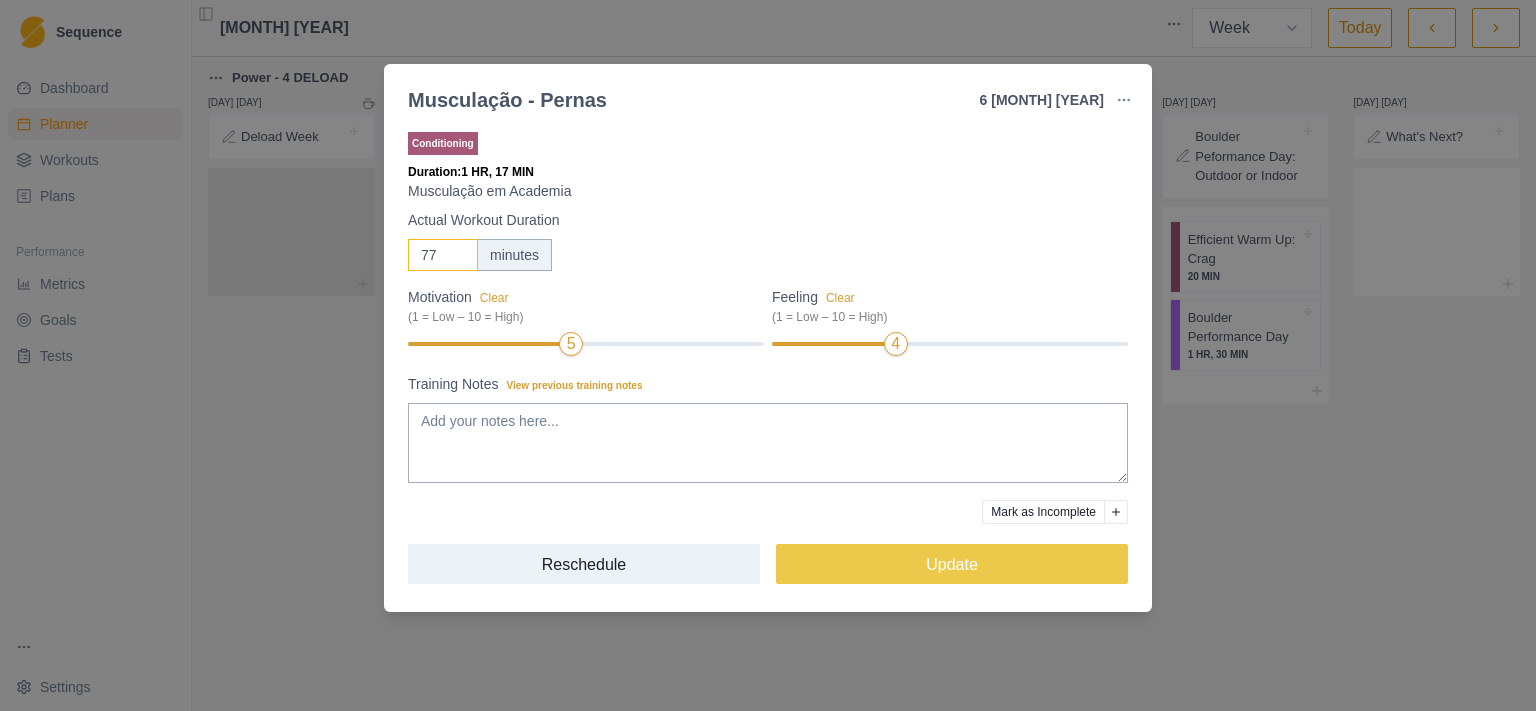 click on "77" at bounding box center (443, 255) 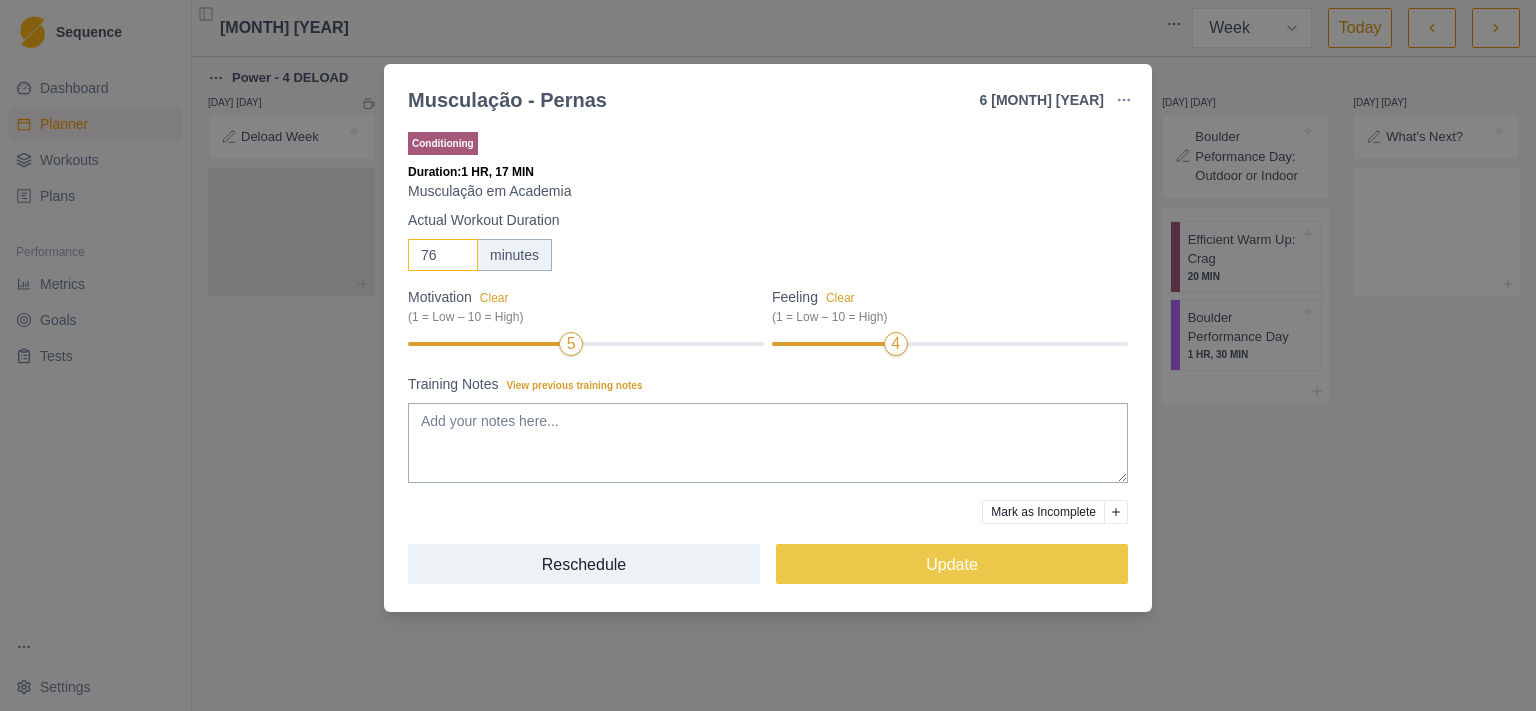click on "76" at bounding box center [443, 255] 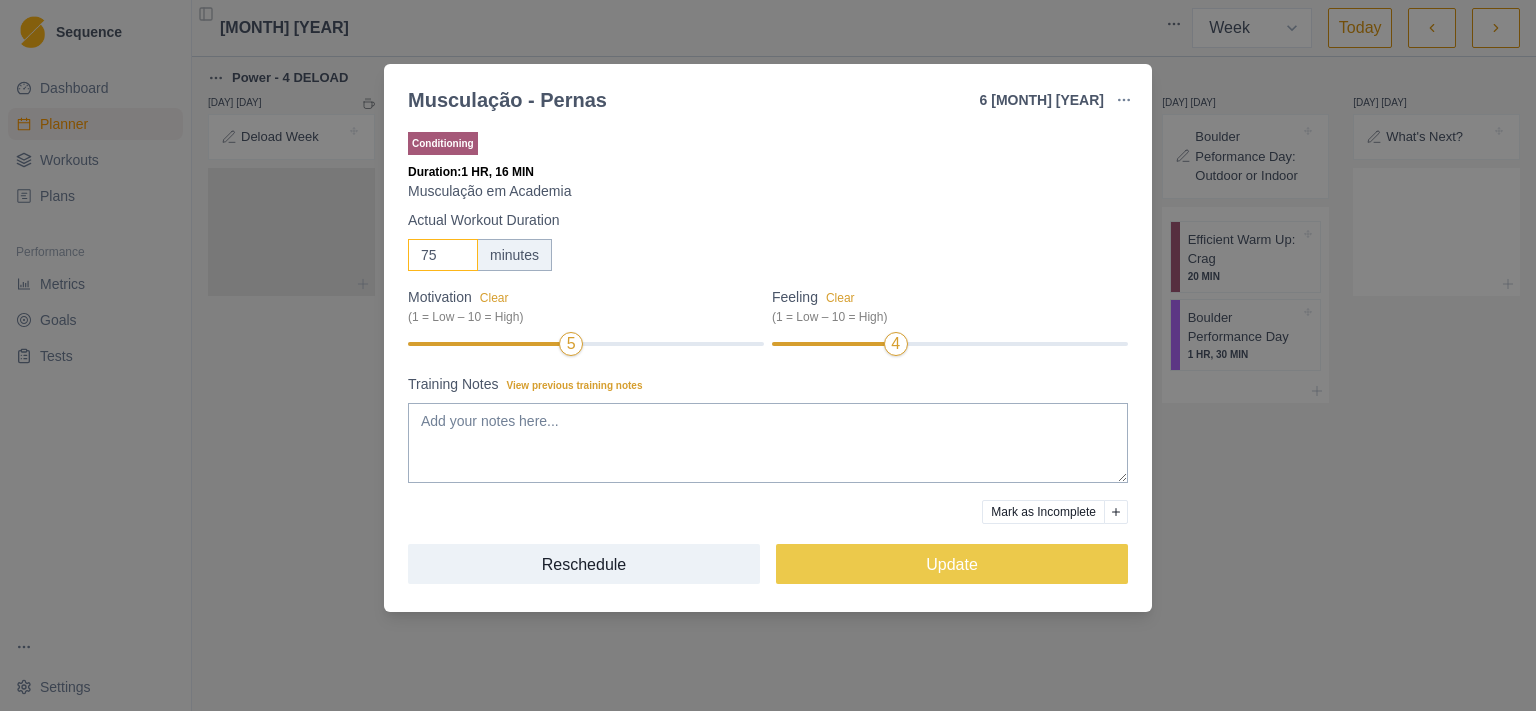click on "75" at bounding box center (443, 255) 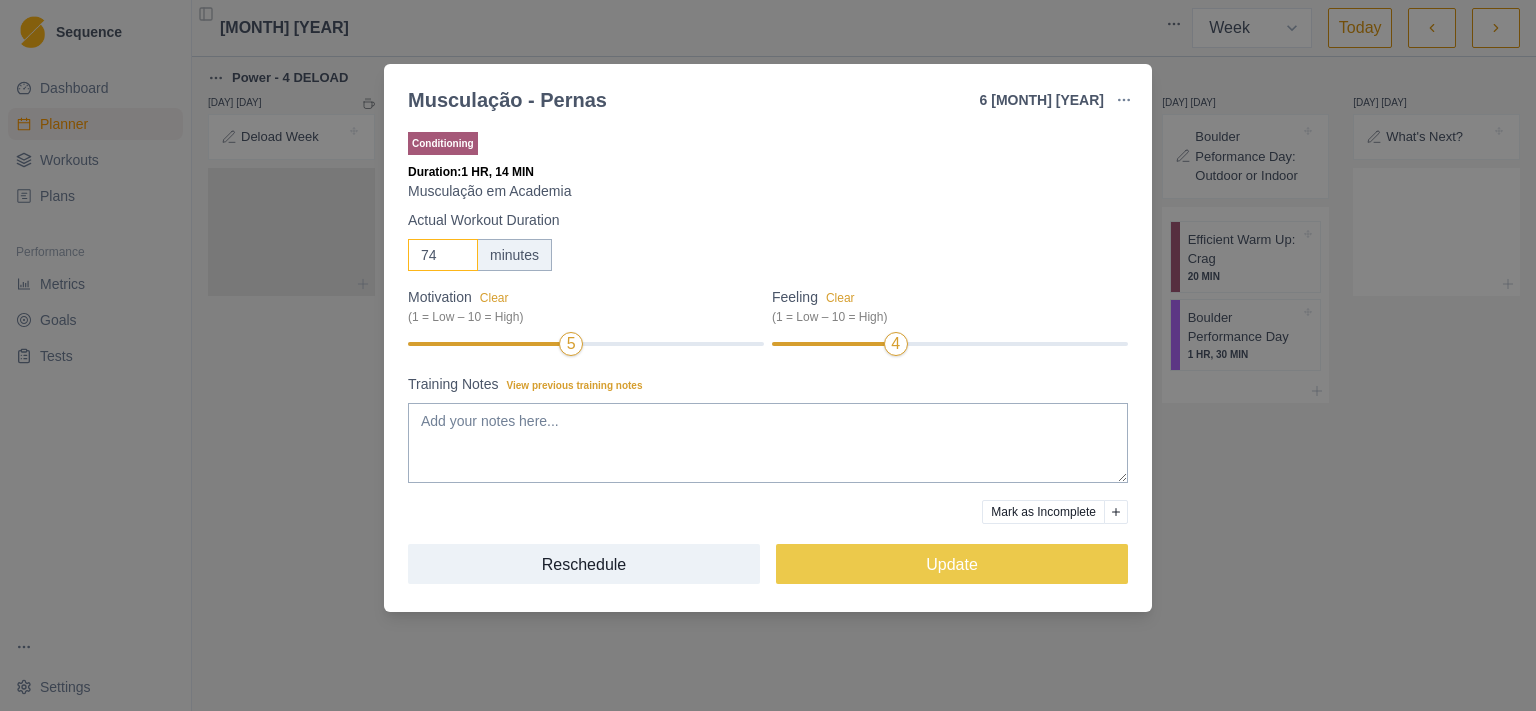 click on "74" at bounding box center [443, 255] 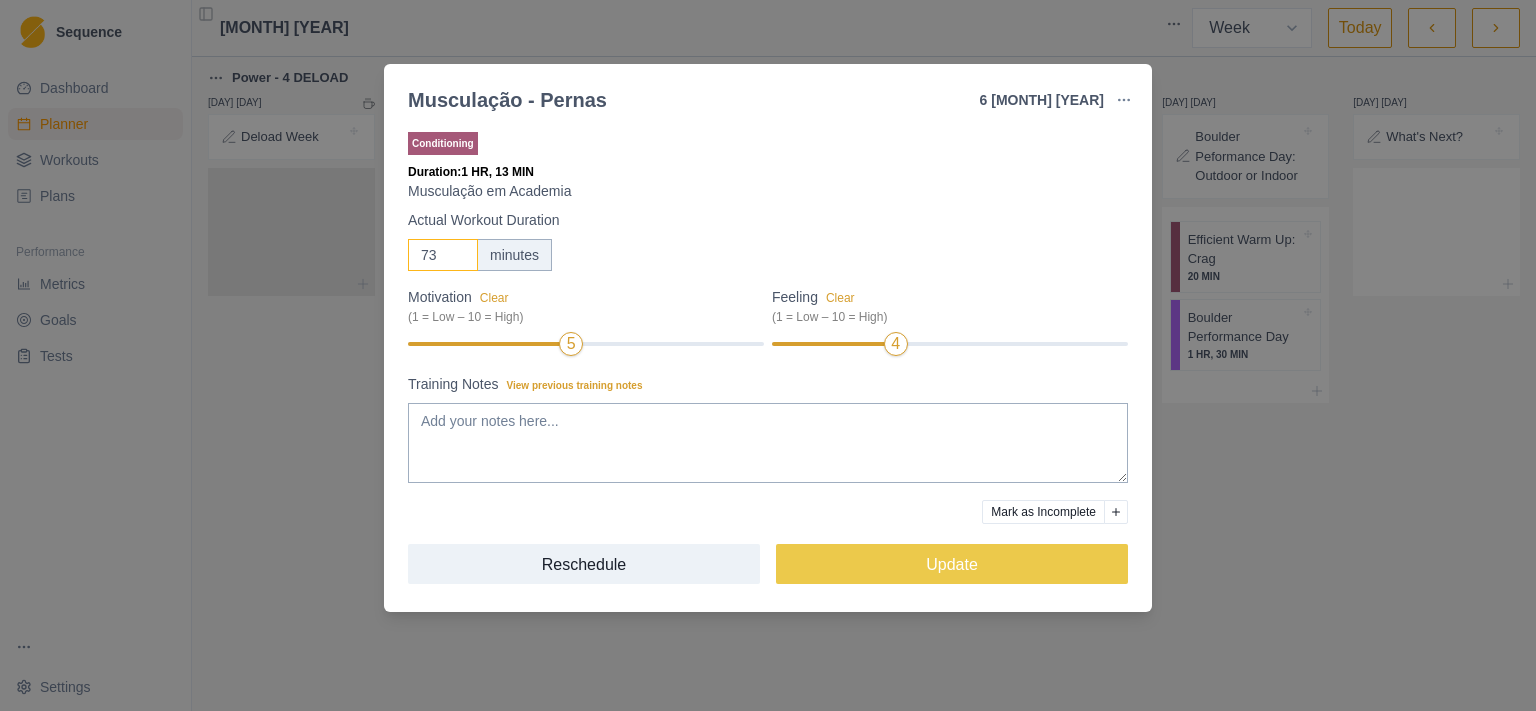 click on "73" at bounding box center (443, 255) 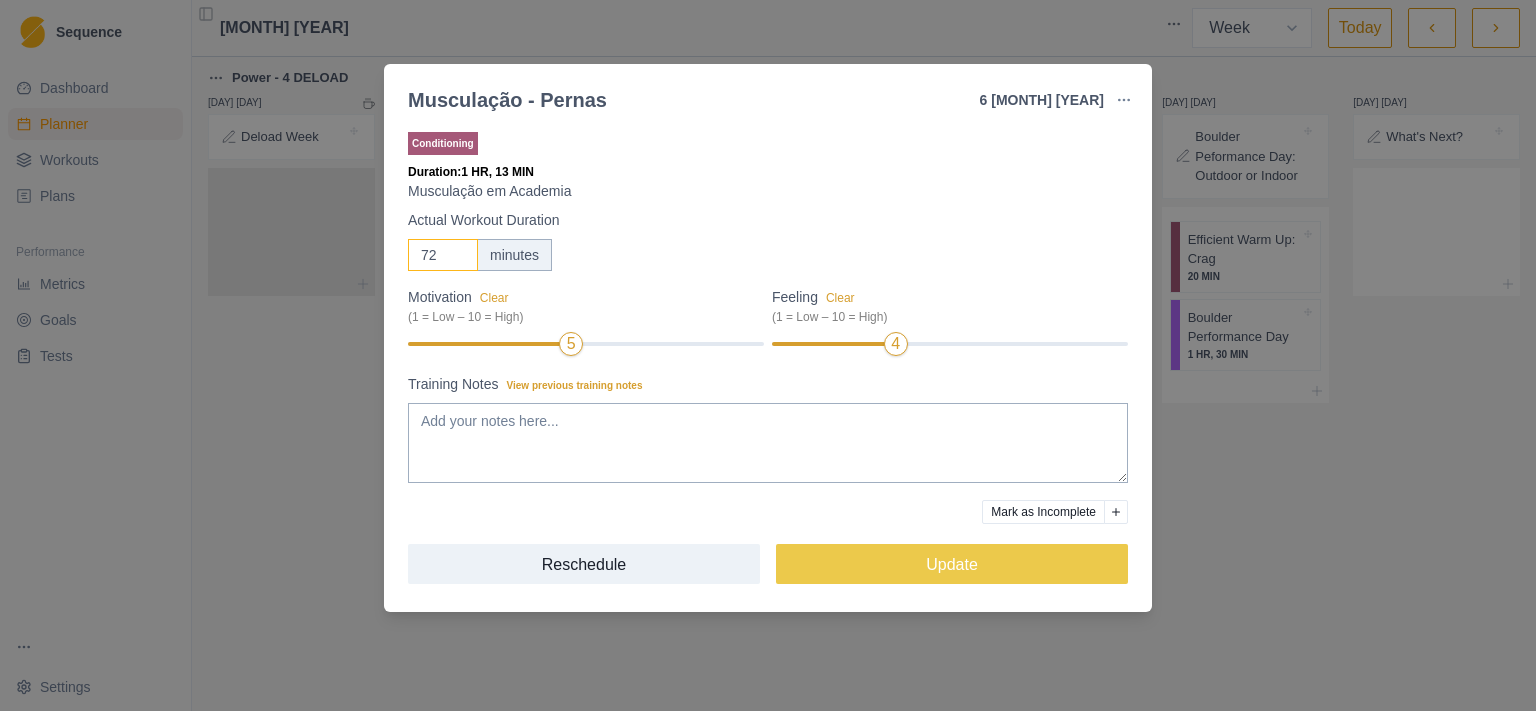click on "72" at bounding box center [443, 255] 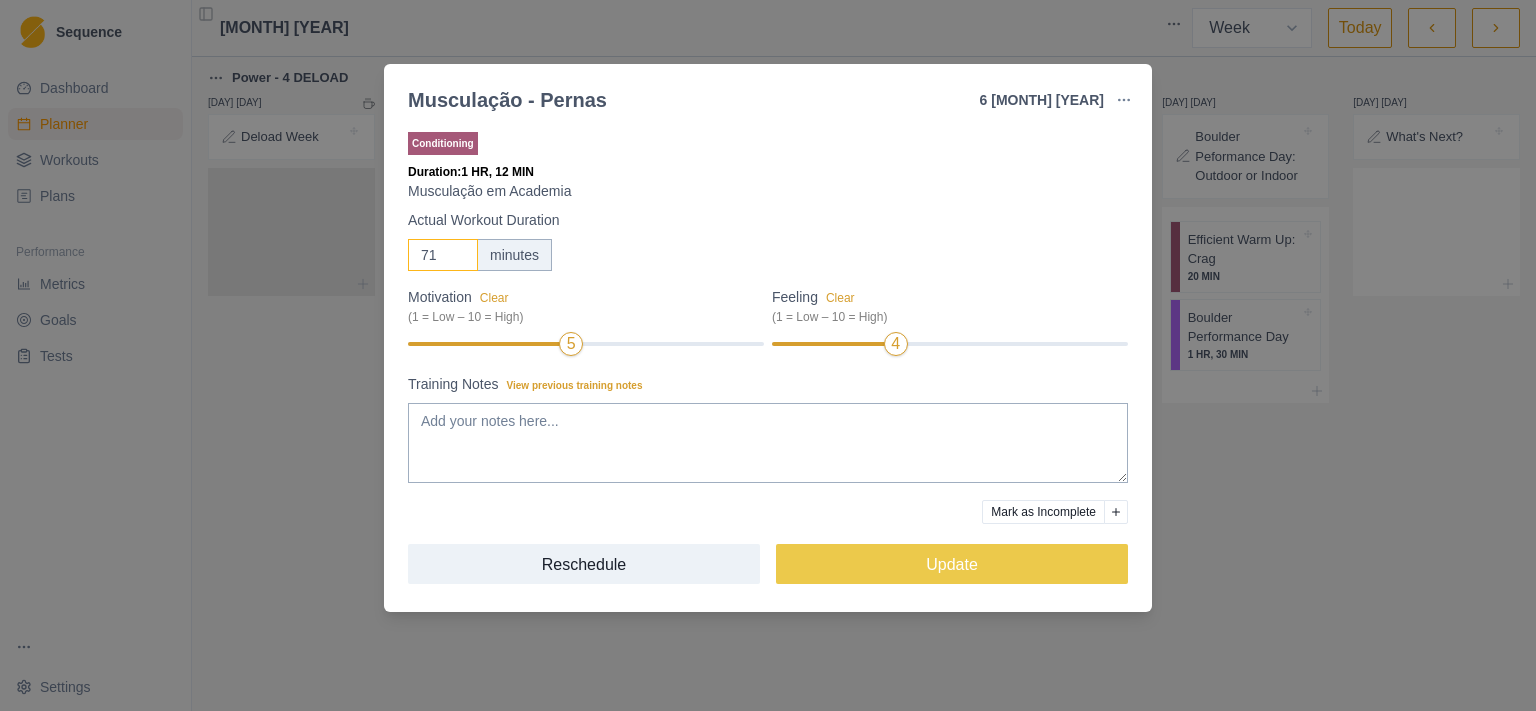 click on "71" at bounding box center (443, 255) 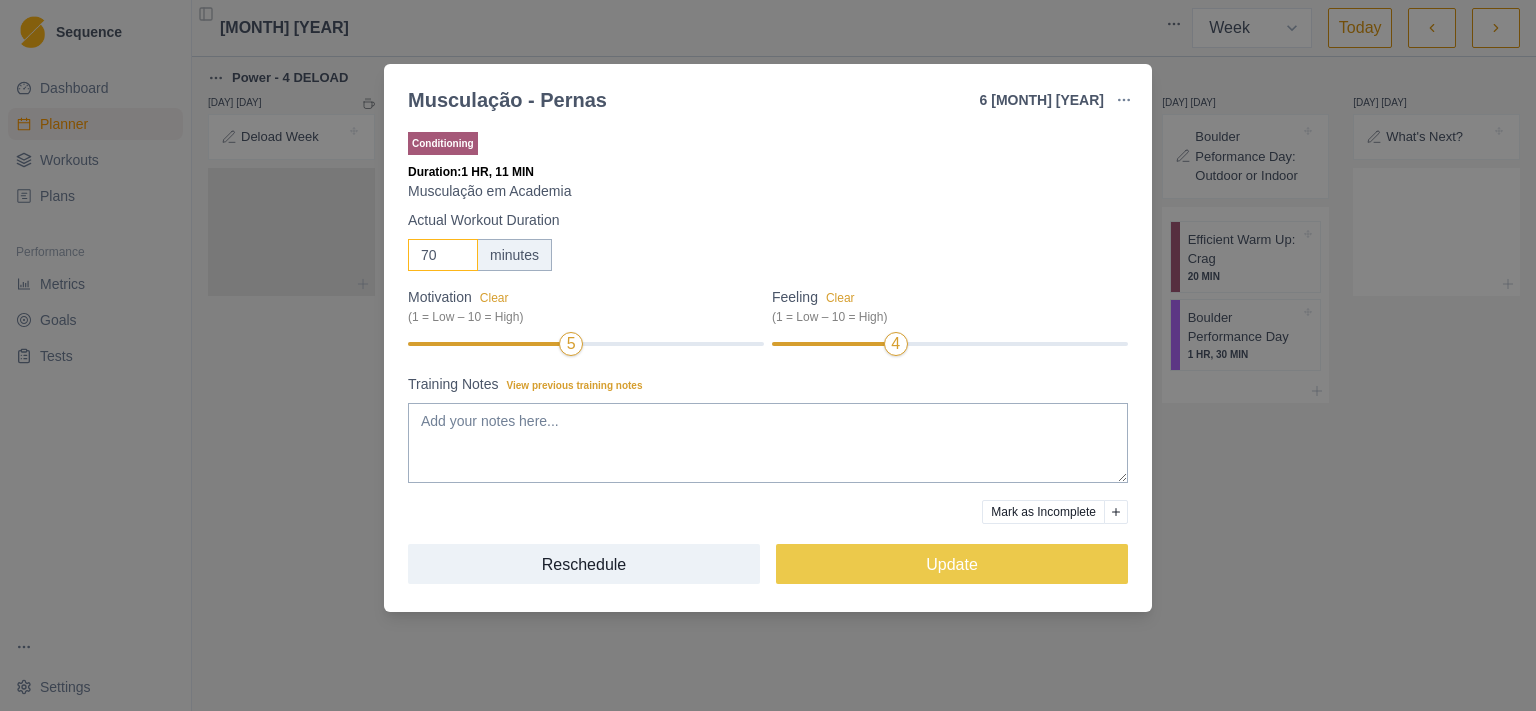 click on "70" at bounding box center [443, 255] 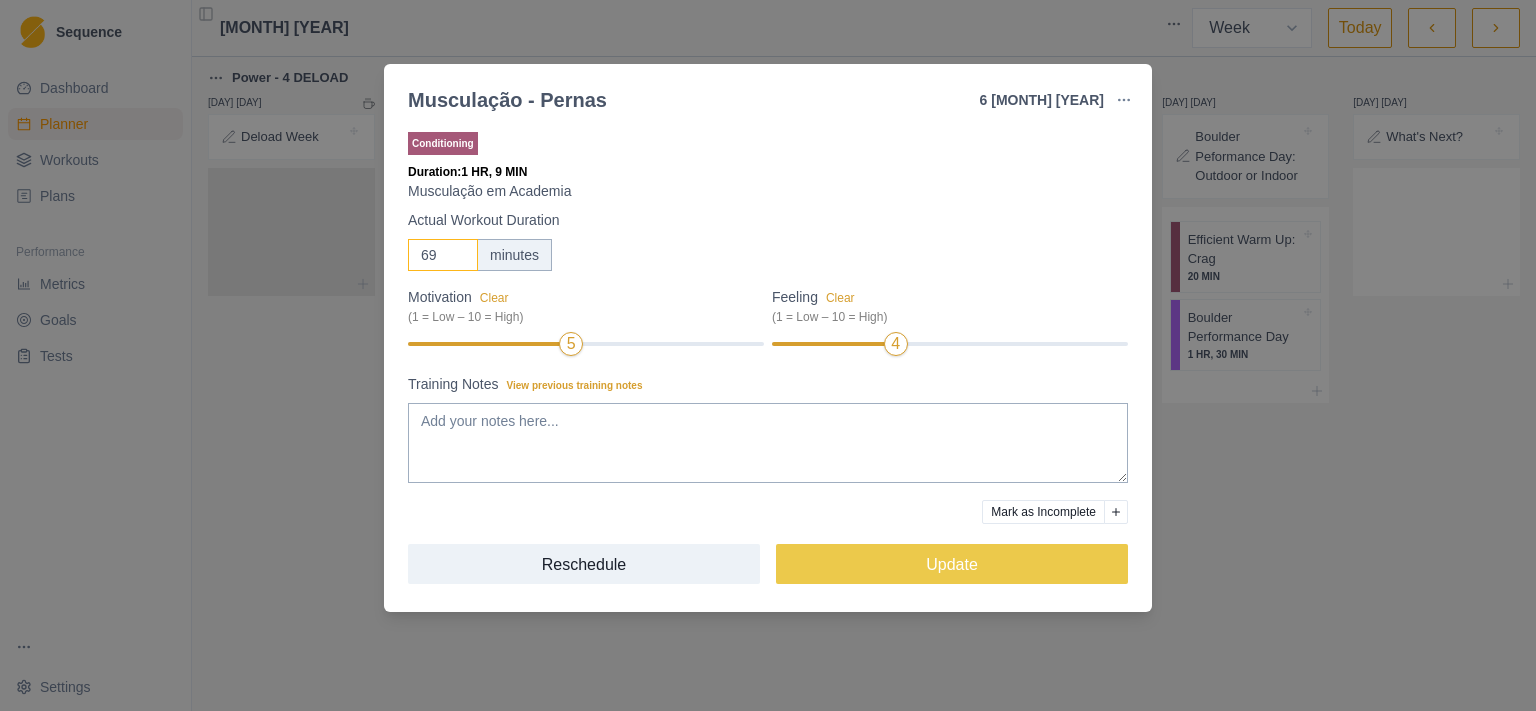 click on "69" at bounding box center (443, 255) 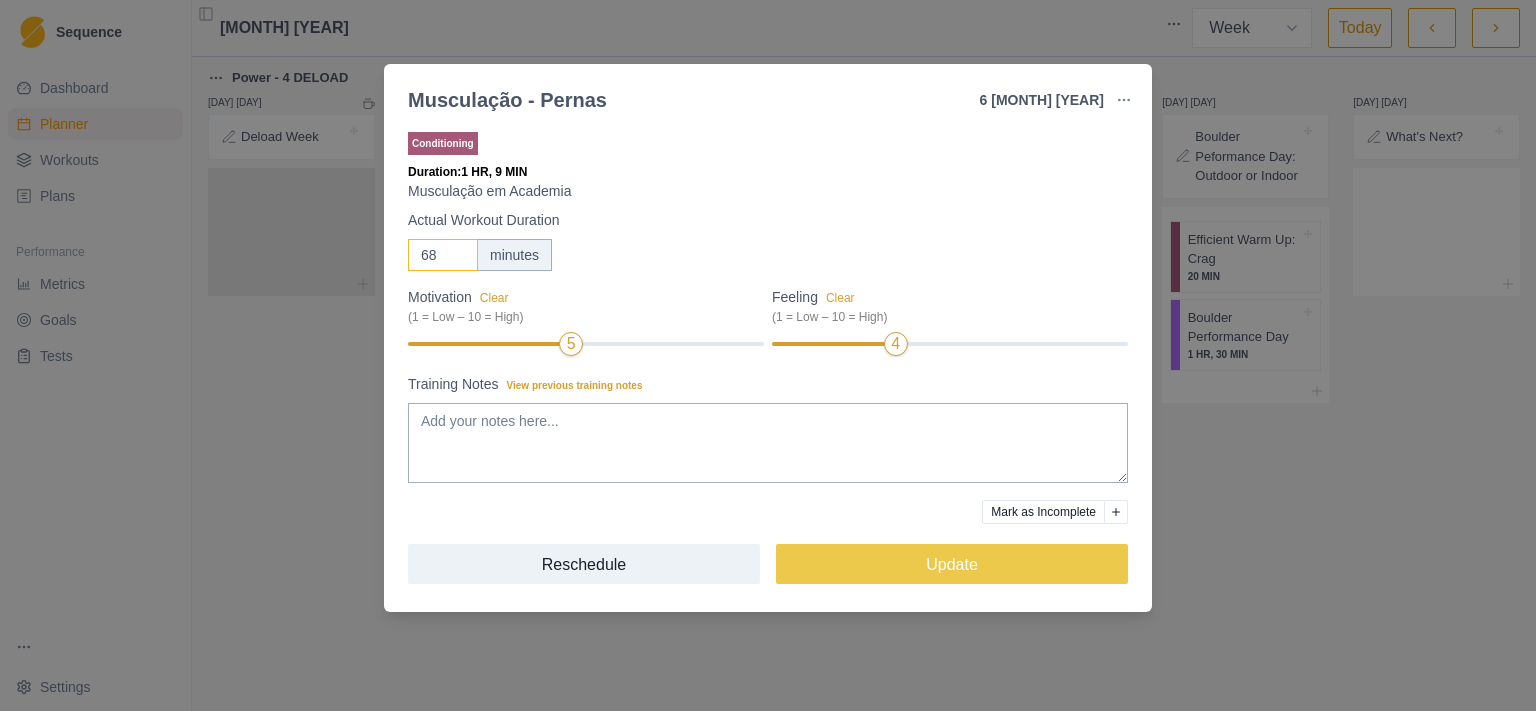 click on "68" at bounding box center [443, 255] 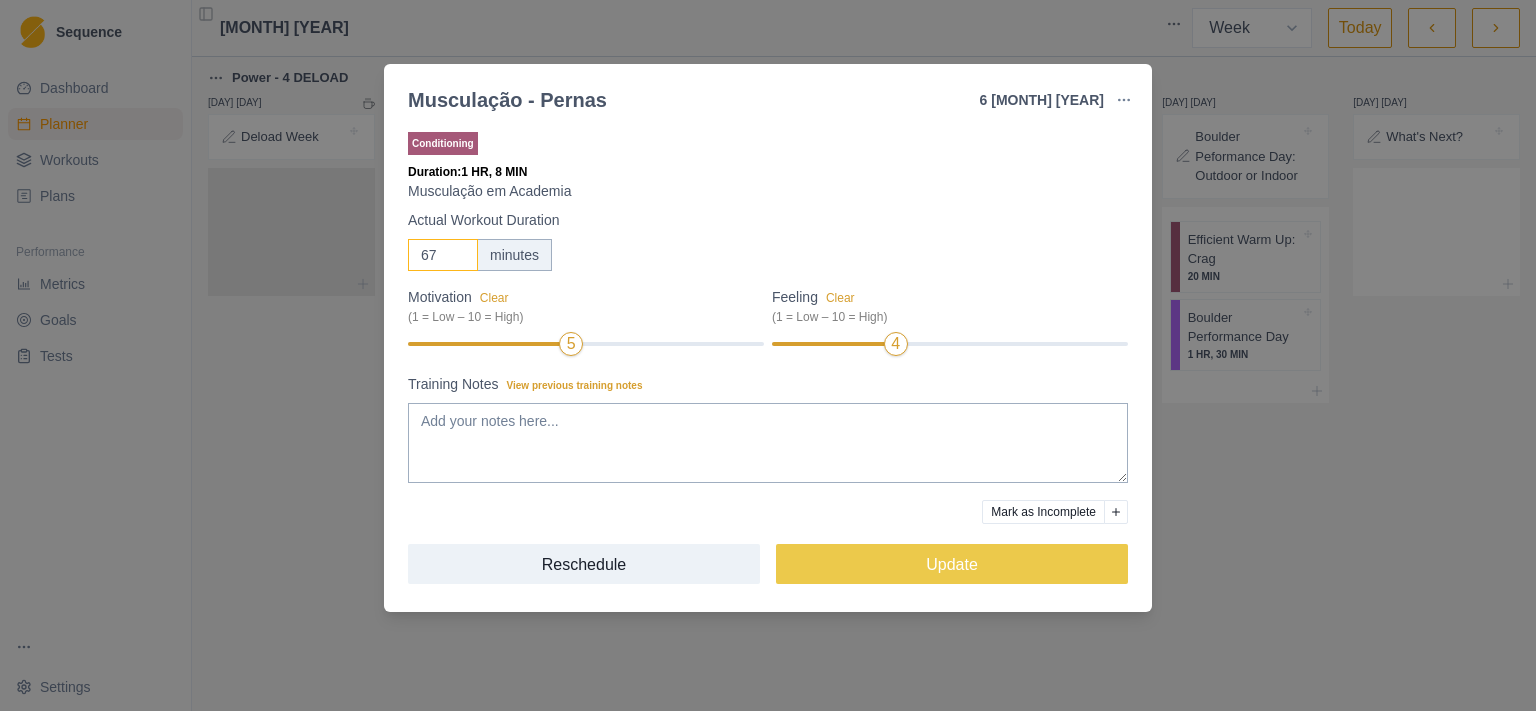 click on "67" at bounding box center (443, 255) 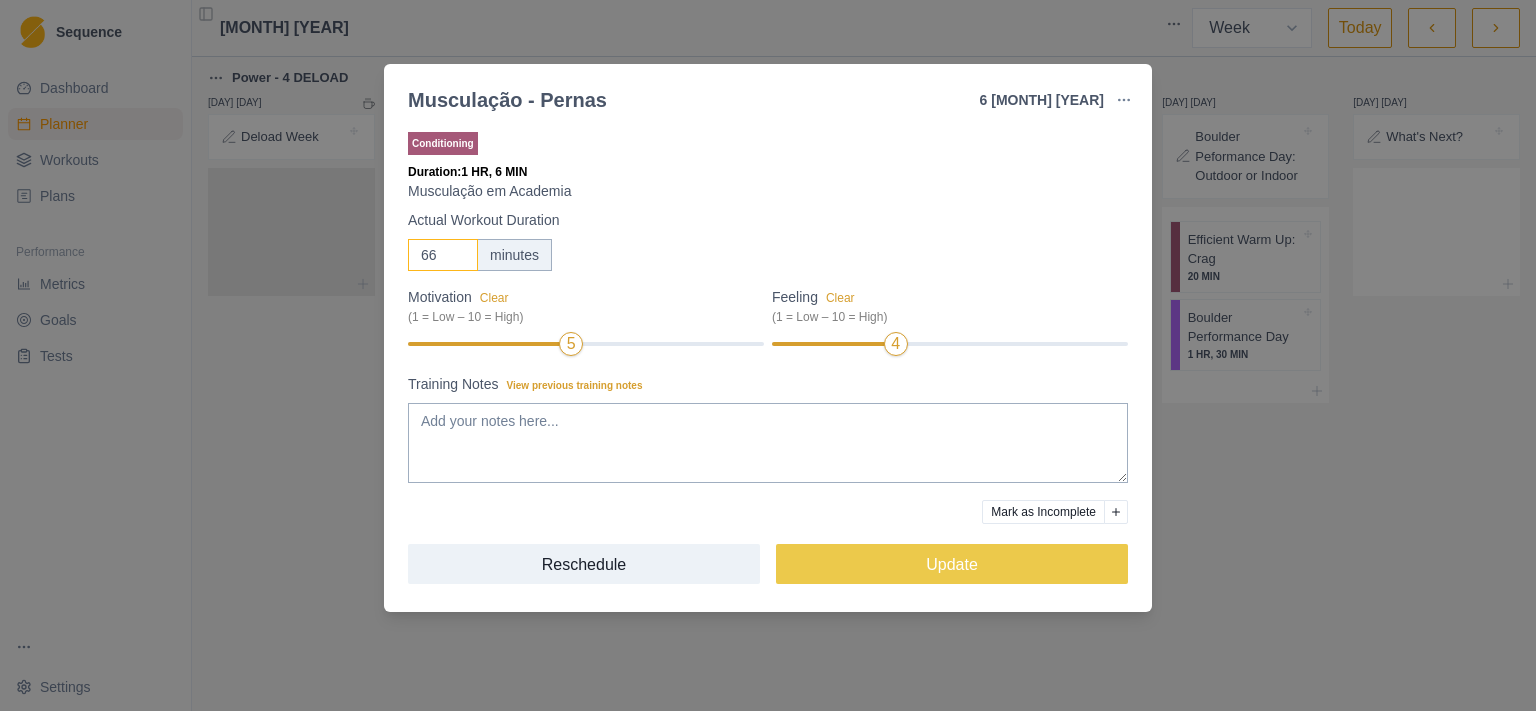 click on "66" at bounding box center [443, 255] 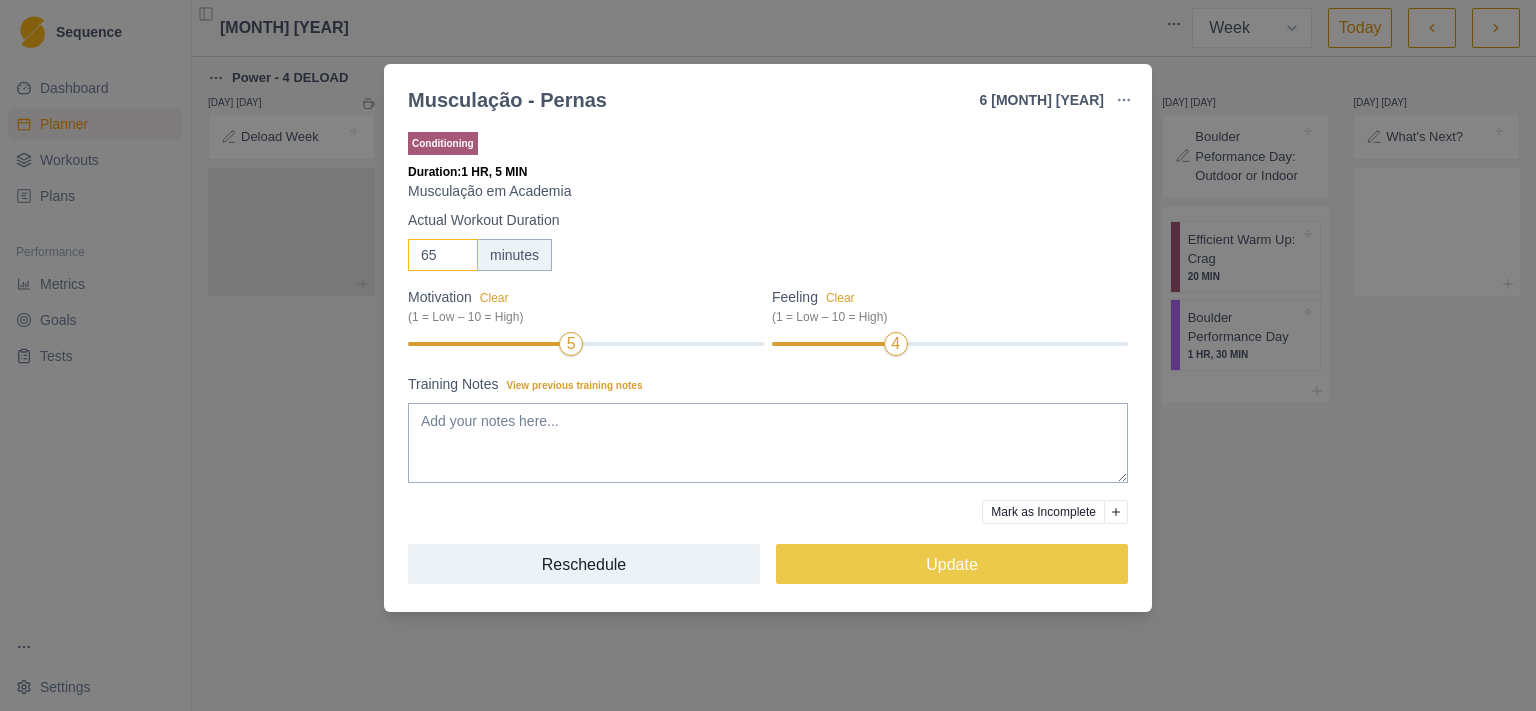 click on "65" at bounding box center [443, 255] 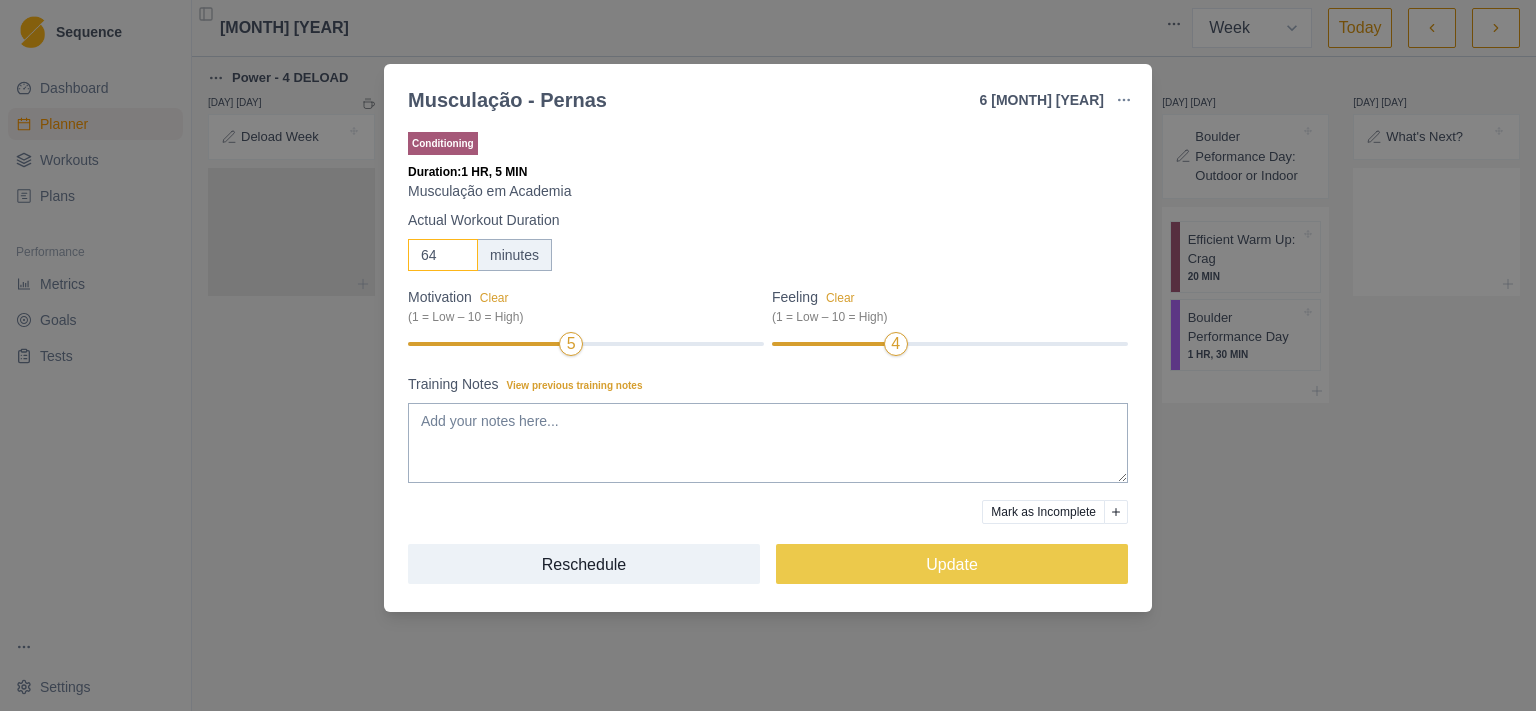 click on "64" at bounding box center (443, 255) 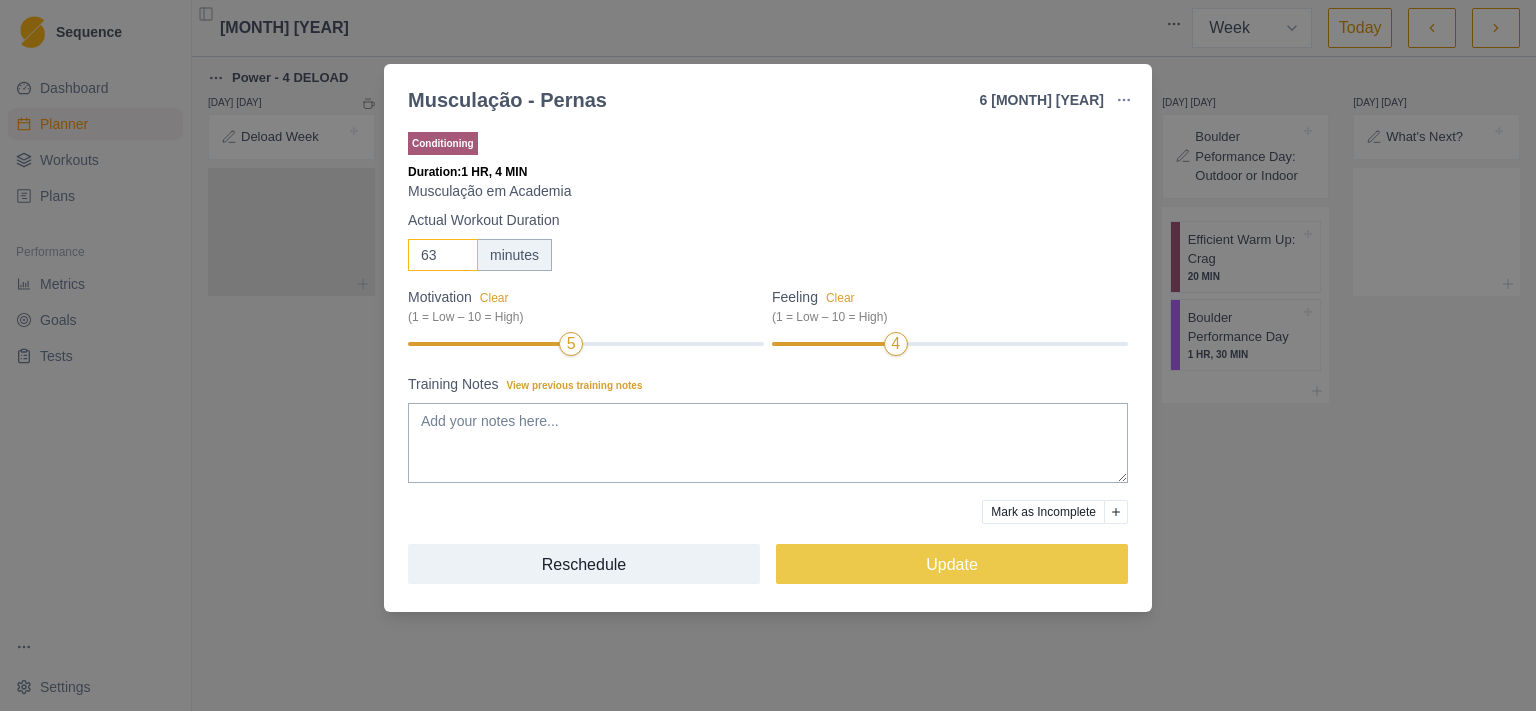 click on "63" at bounding box center (443, 255) 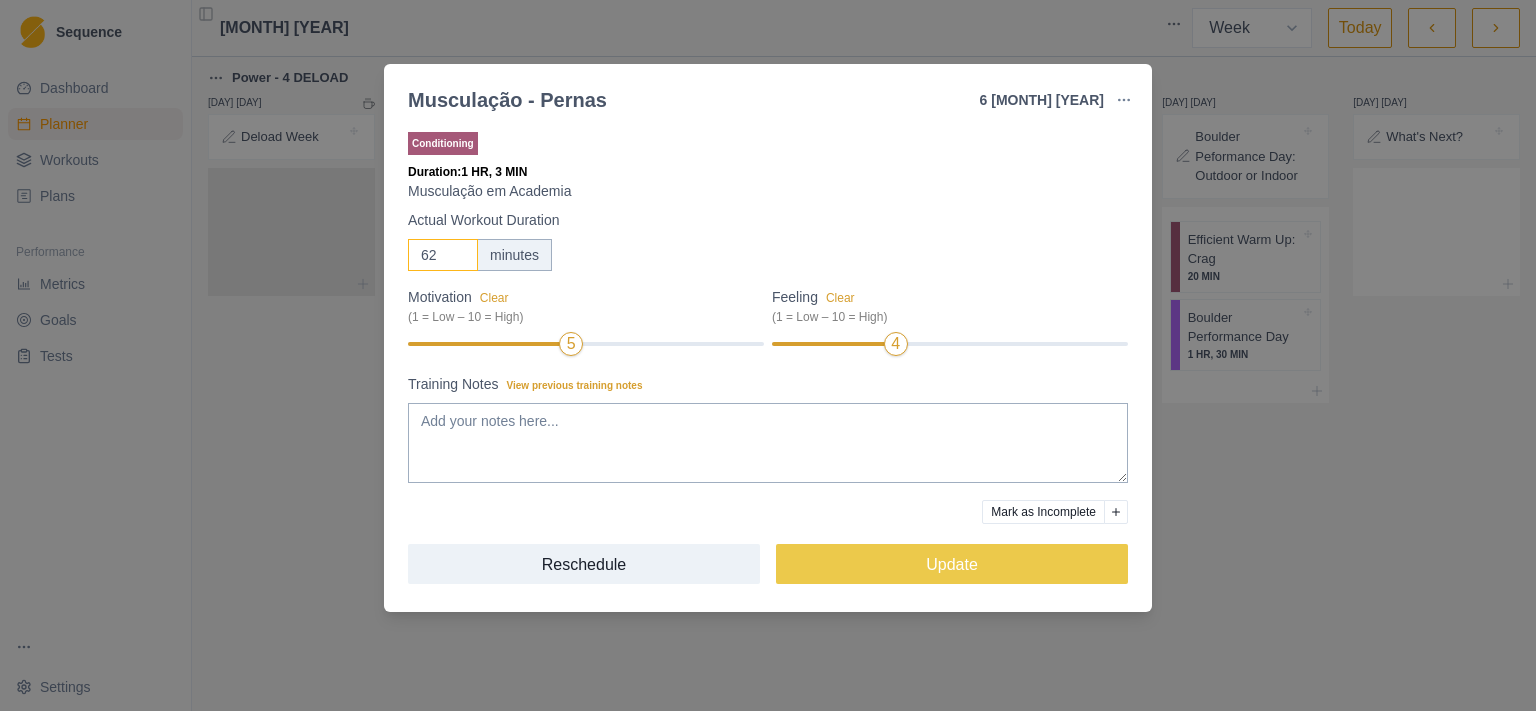 click on "62" at bounding box center (443, 255) 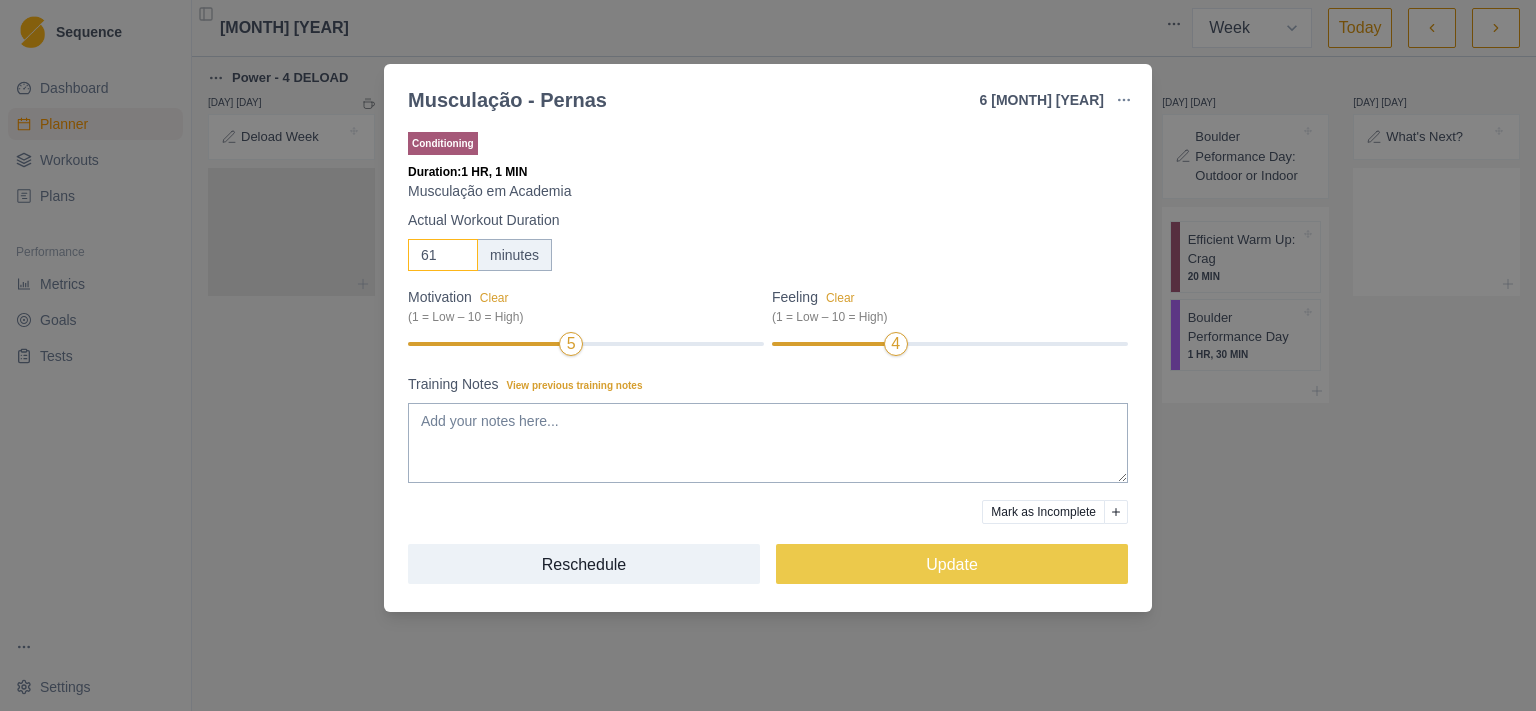 click on "61" at bounding box center [443, 255] 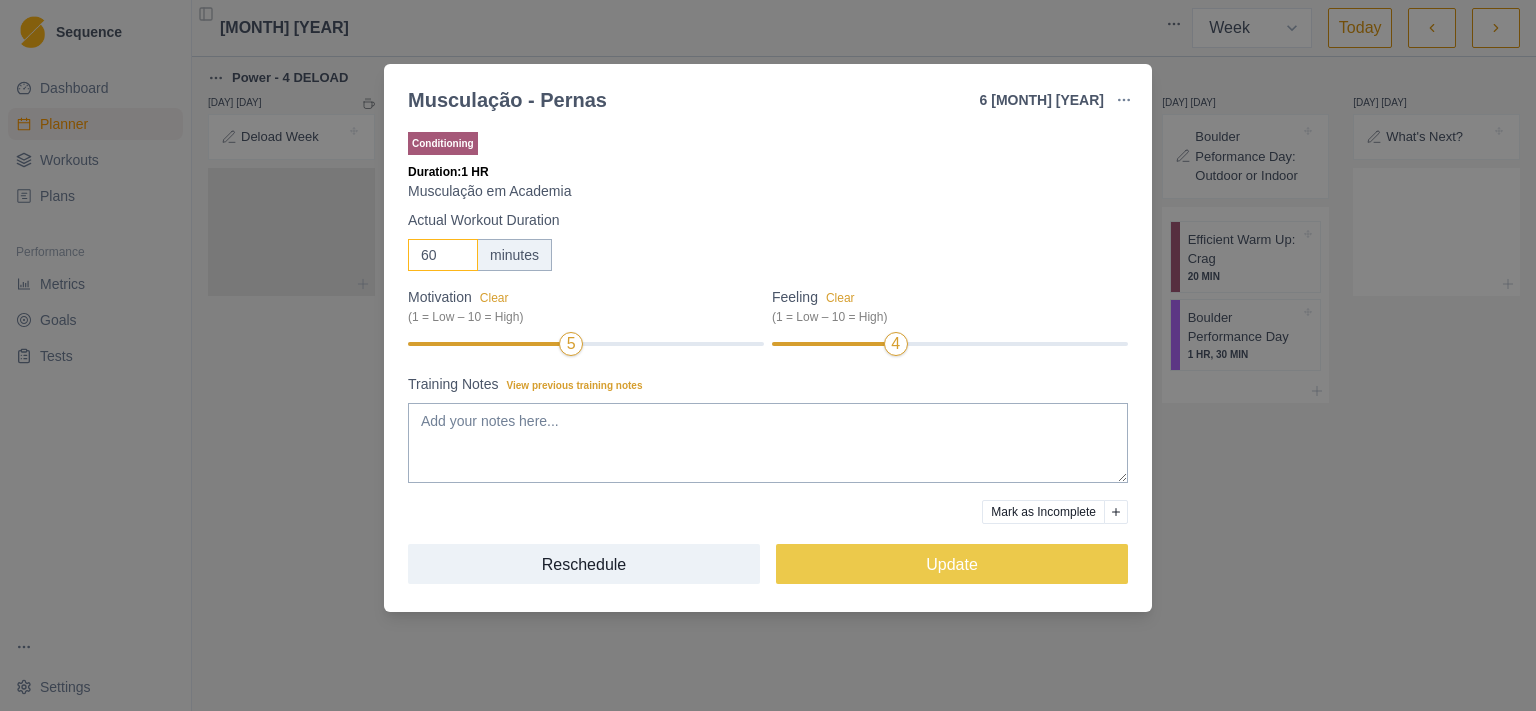click on "60" at bounding box center (443, 255) 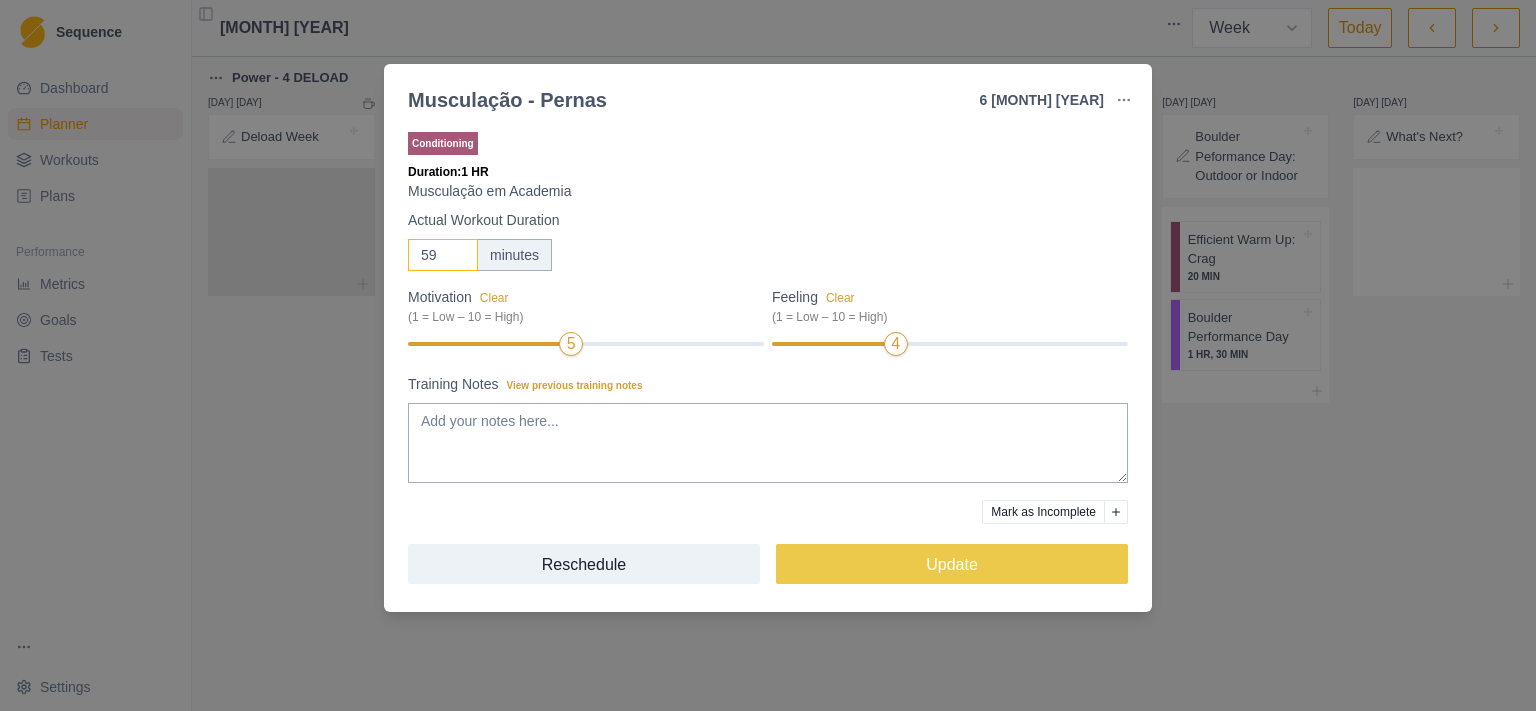 click on "59" at bounding box center (443, 255) 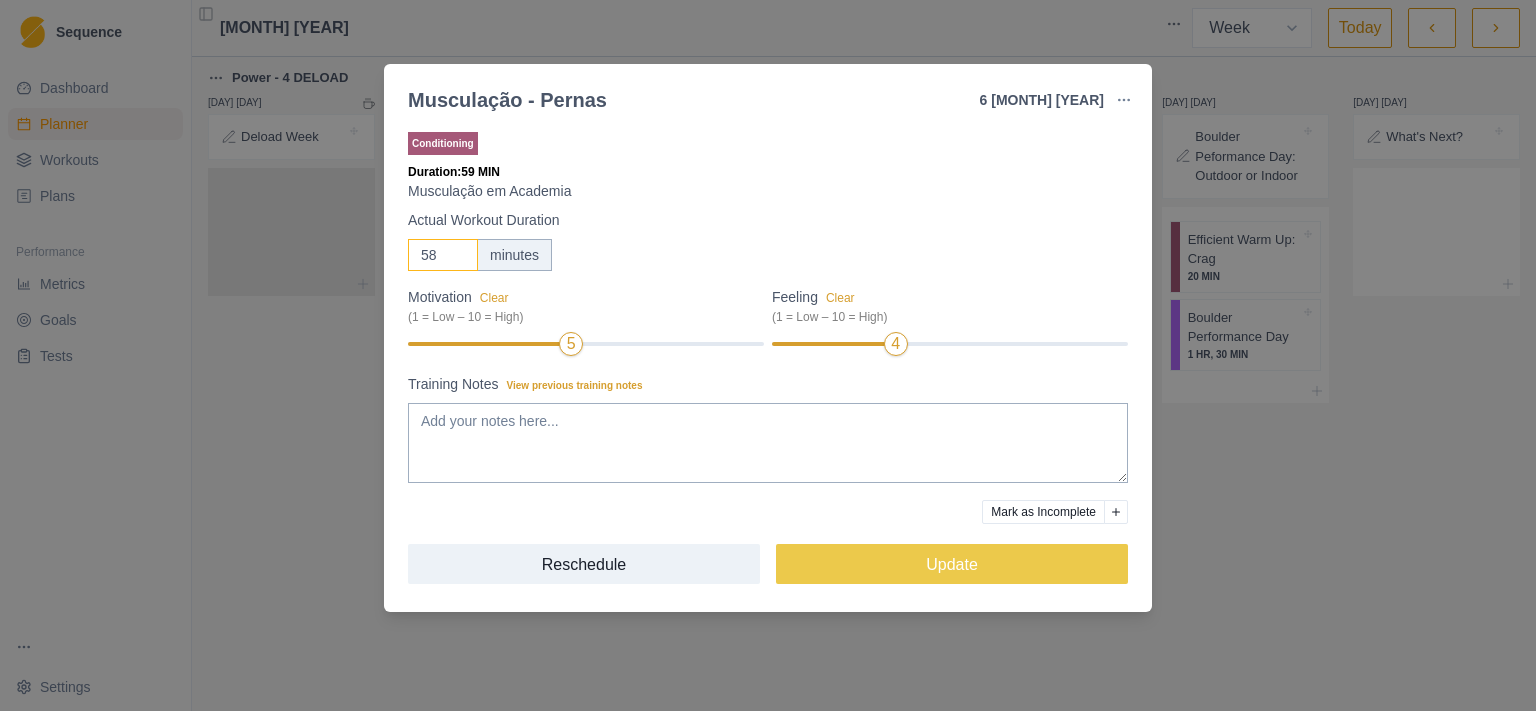 click on "58" at bounding box center (443, 255) 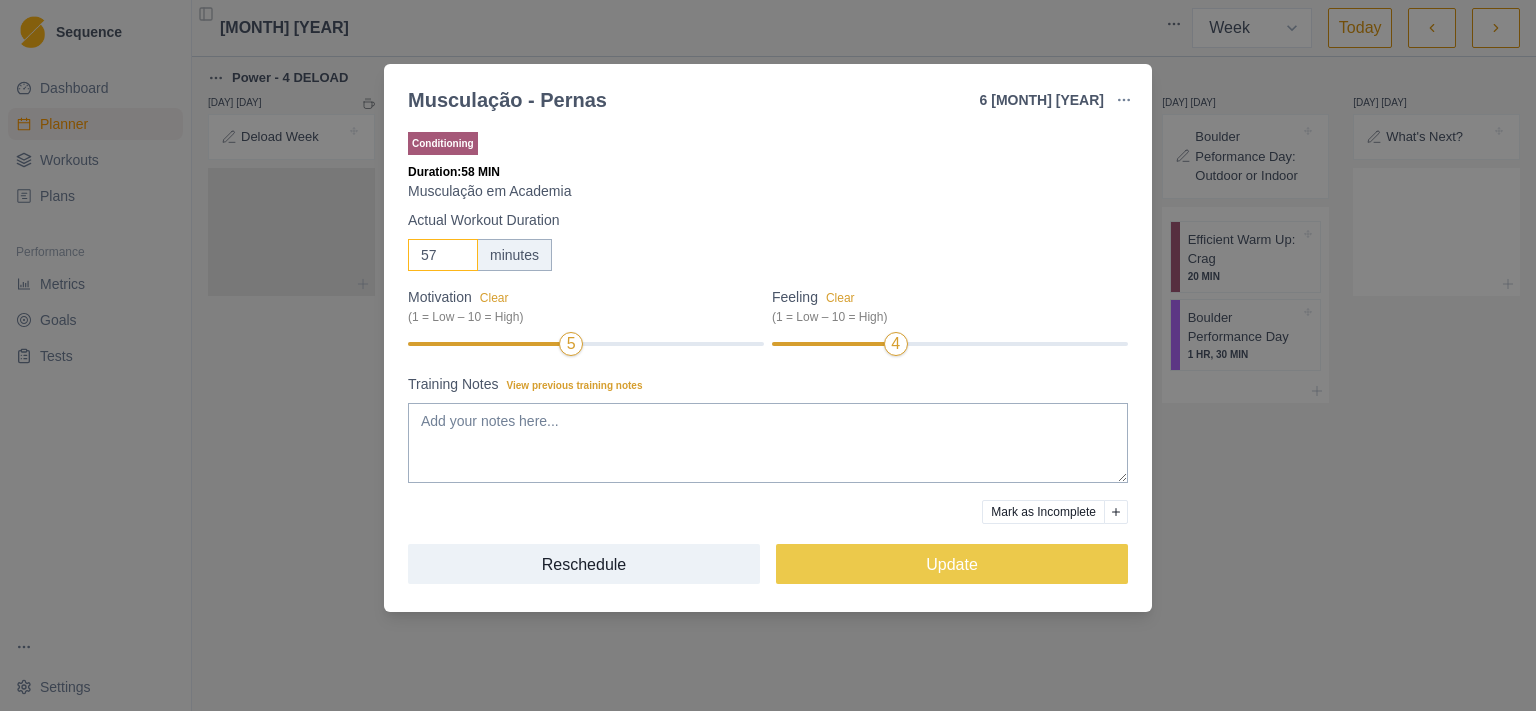 click on "57" at bounding box center (443, 255) 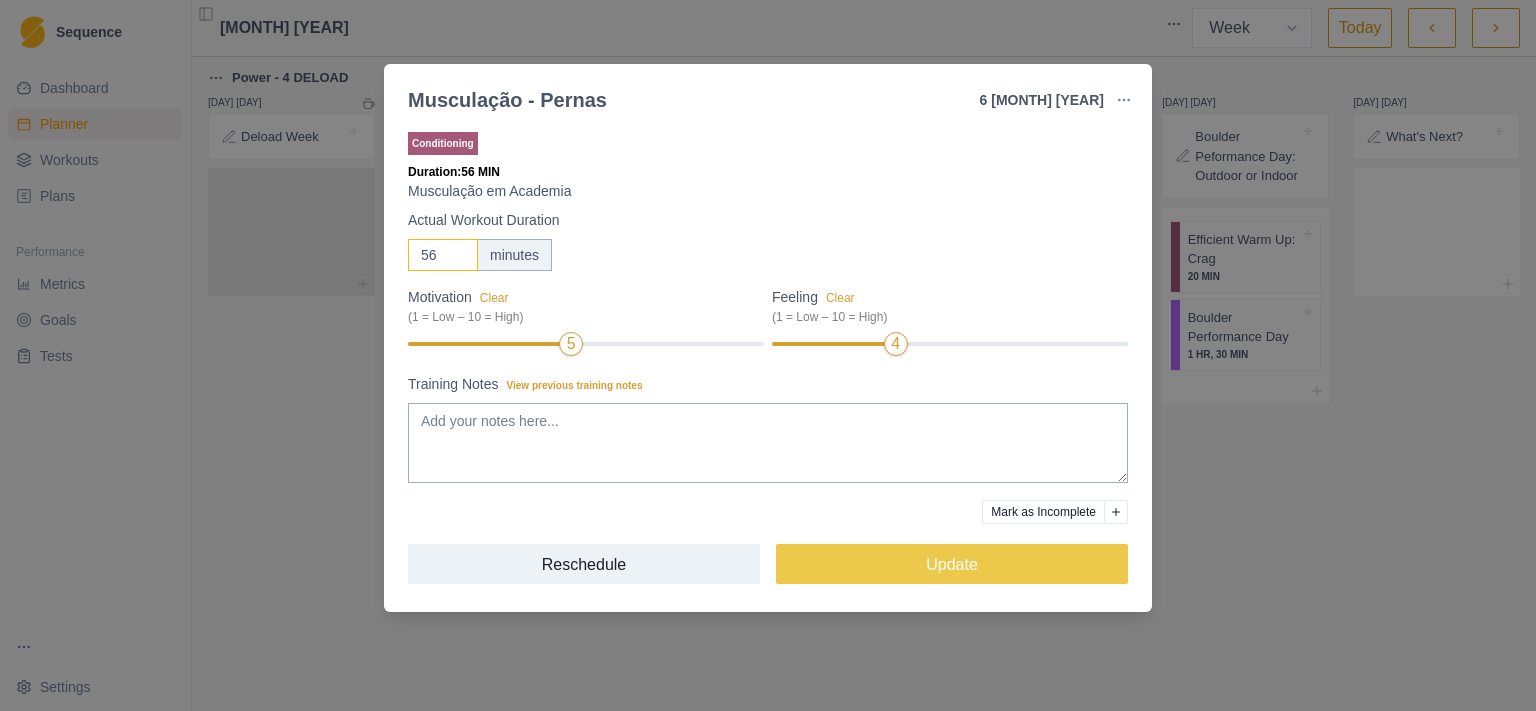 click on "56" at bounding box center [443, 255] 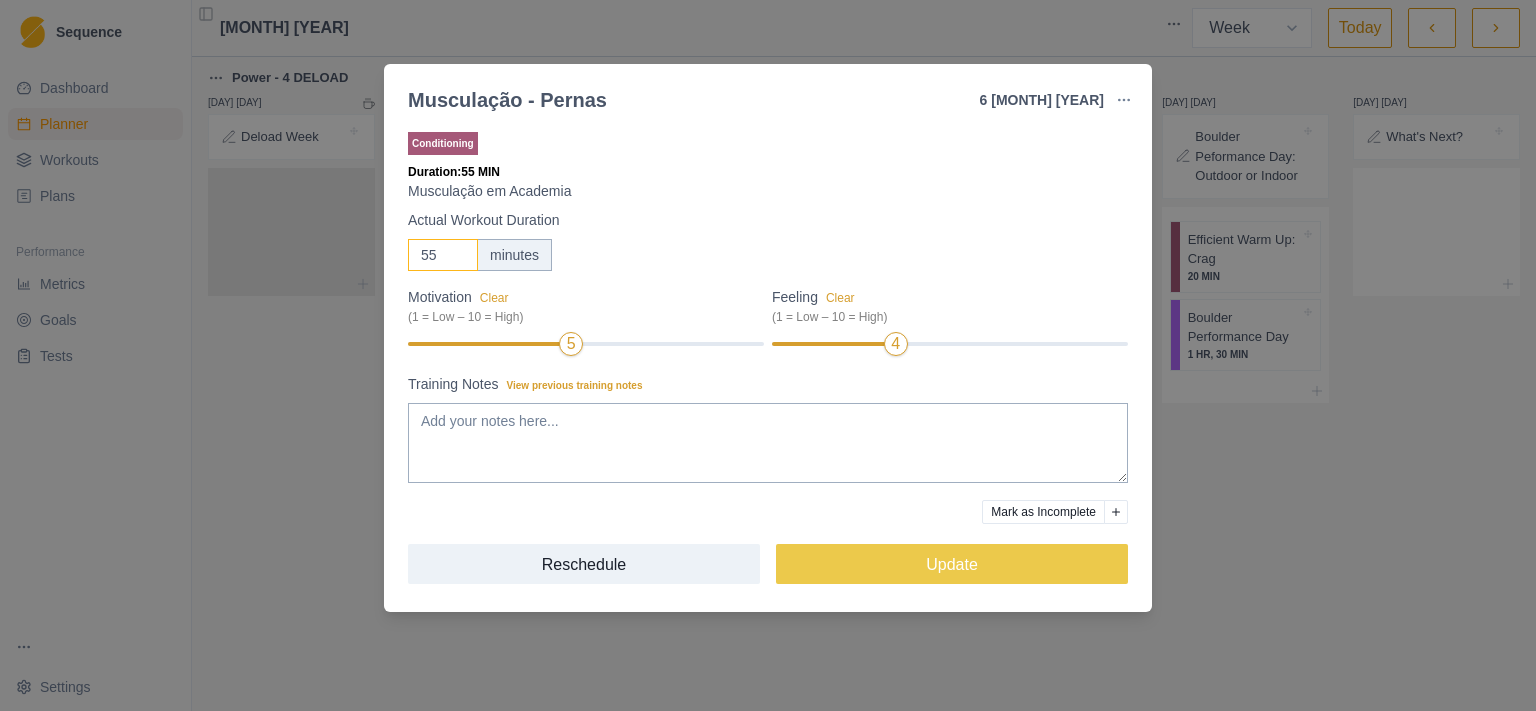 click on "55" at bounding box center [443, 255] 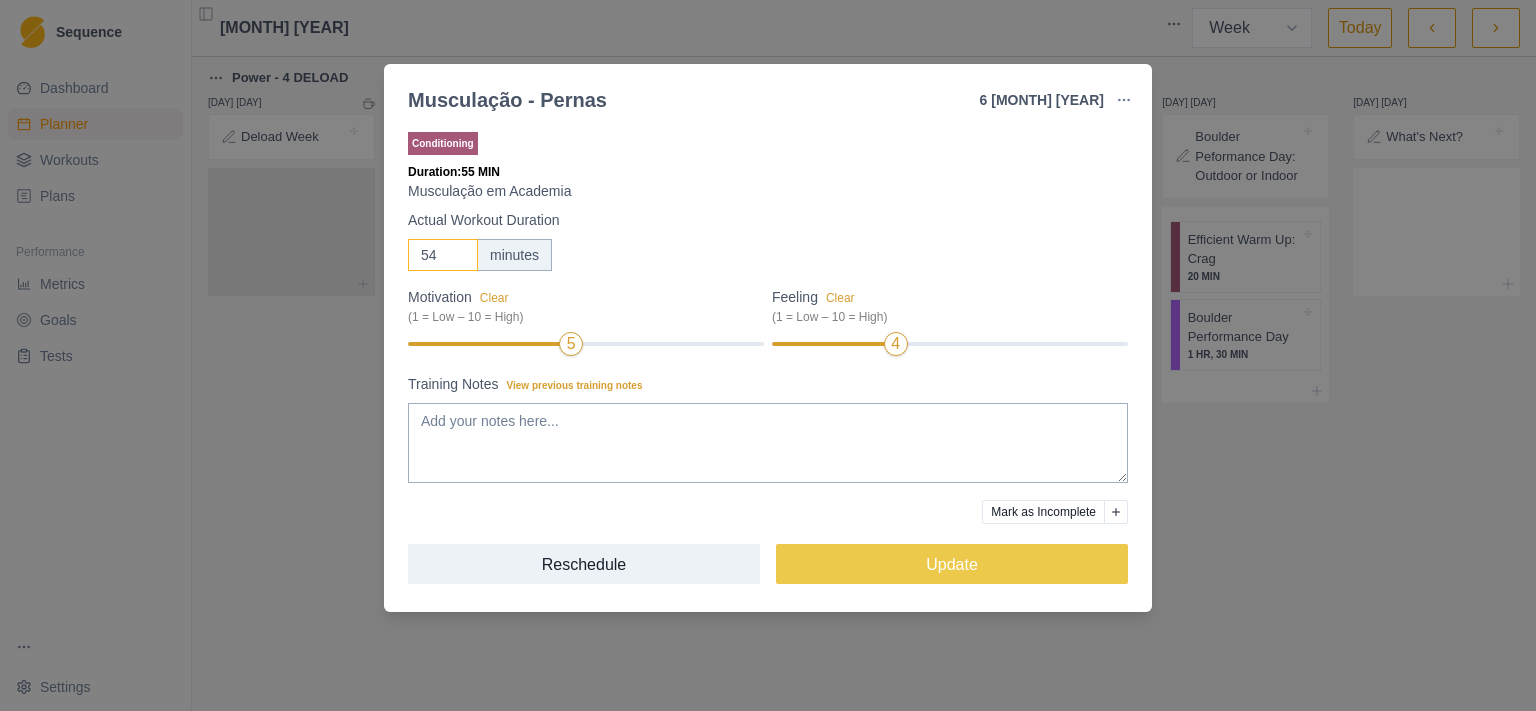 click on "54" at bounding box center (443, 255) 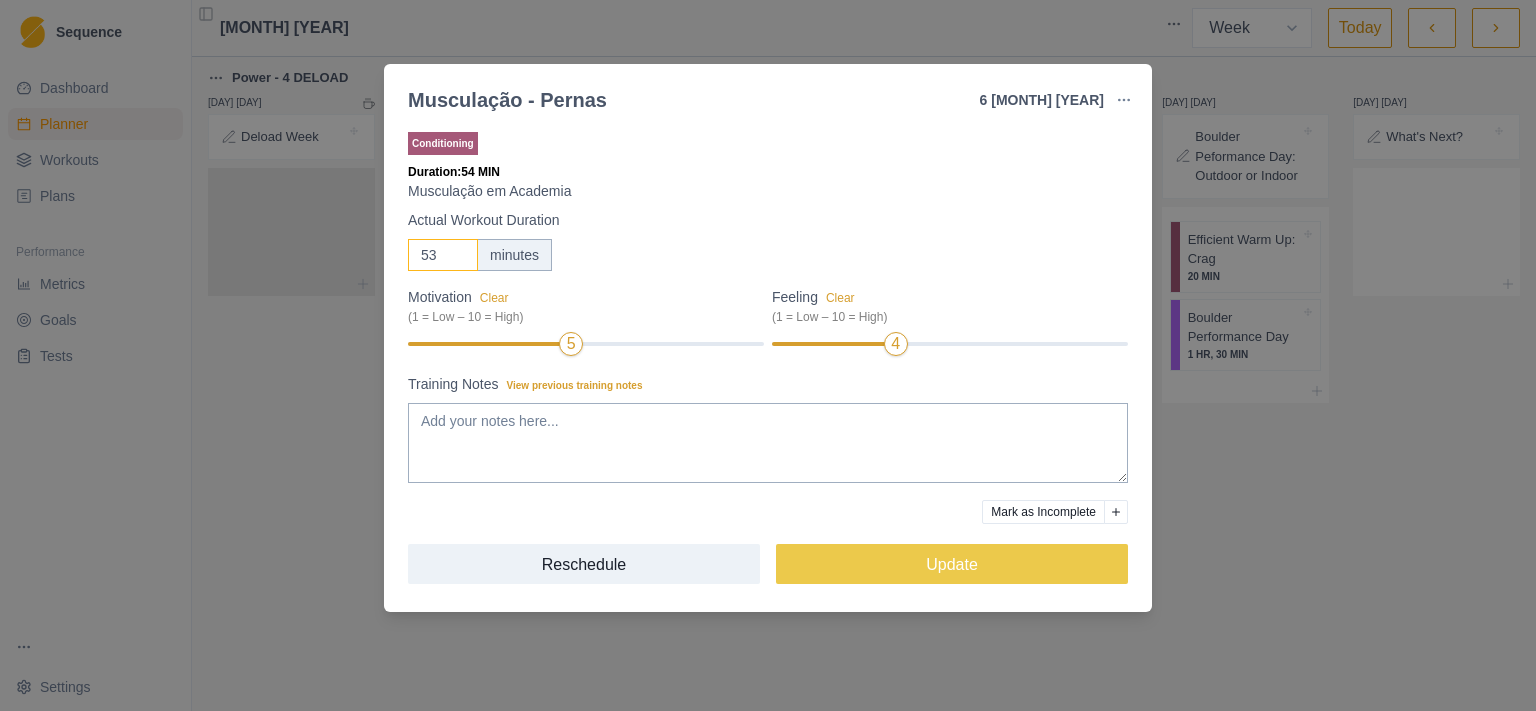 click on "53" at bounding box center [443, 255] 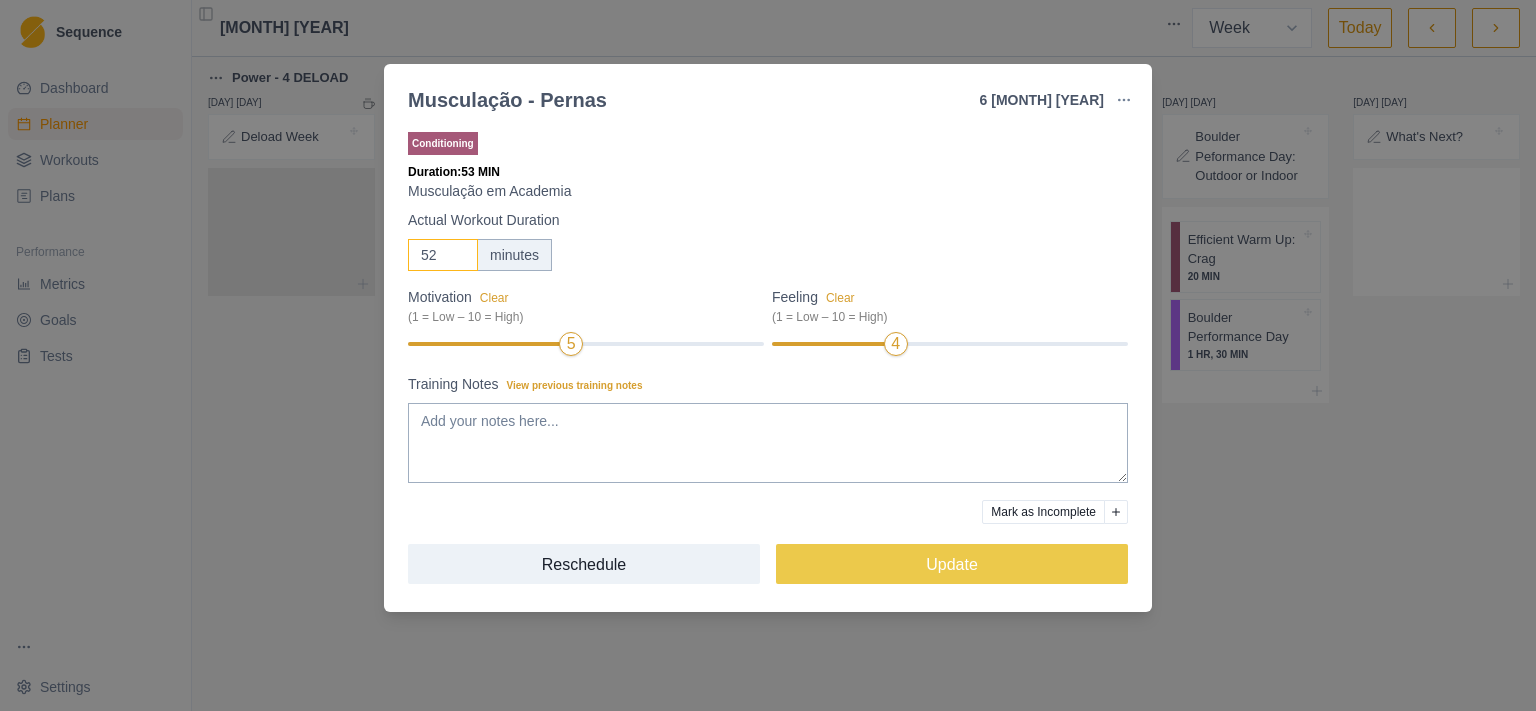 click on "52" at bounding box center (443, 255) 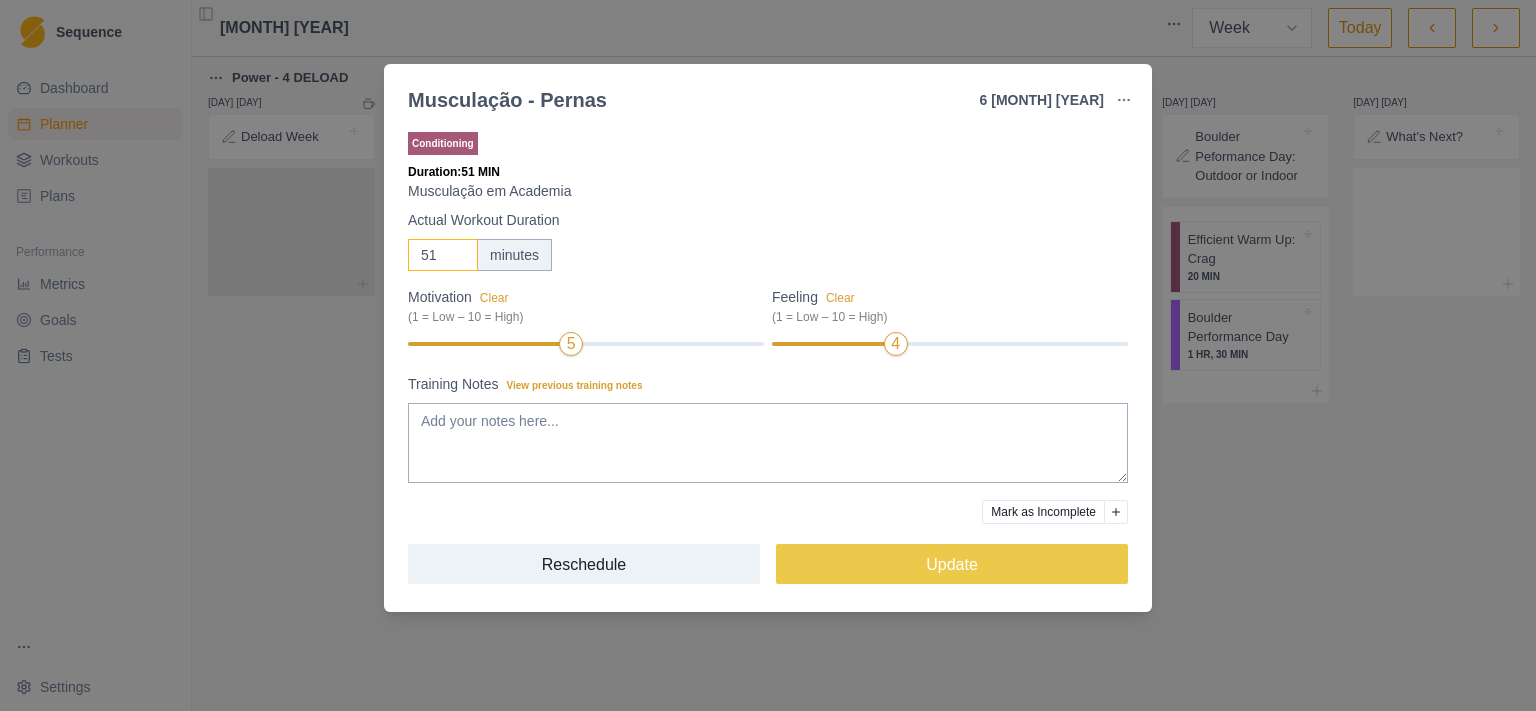 click on "51" at bounding box center (443, 255) 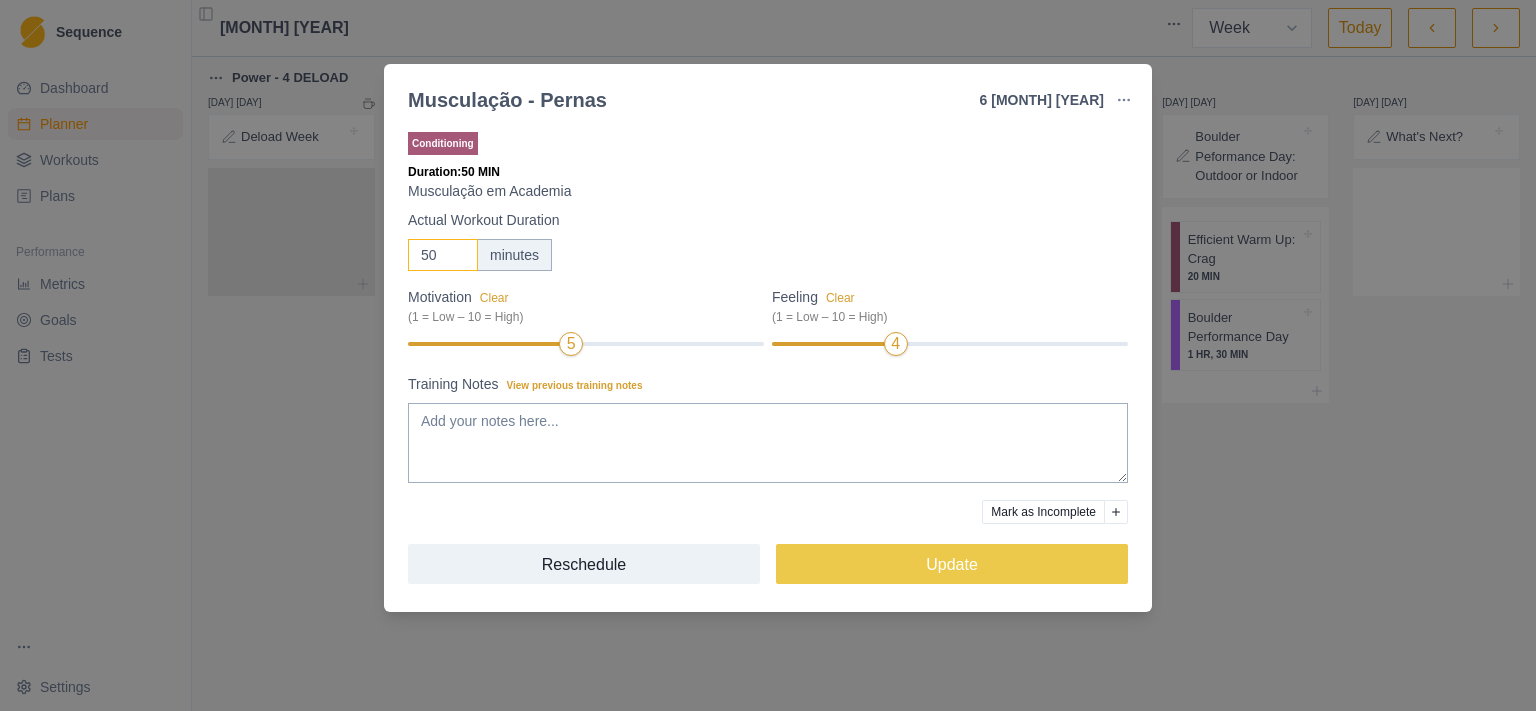type on "50" 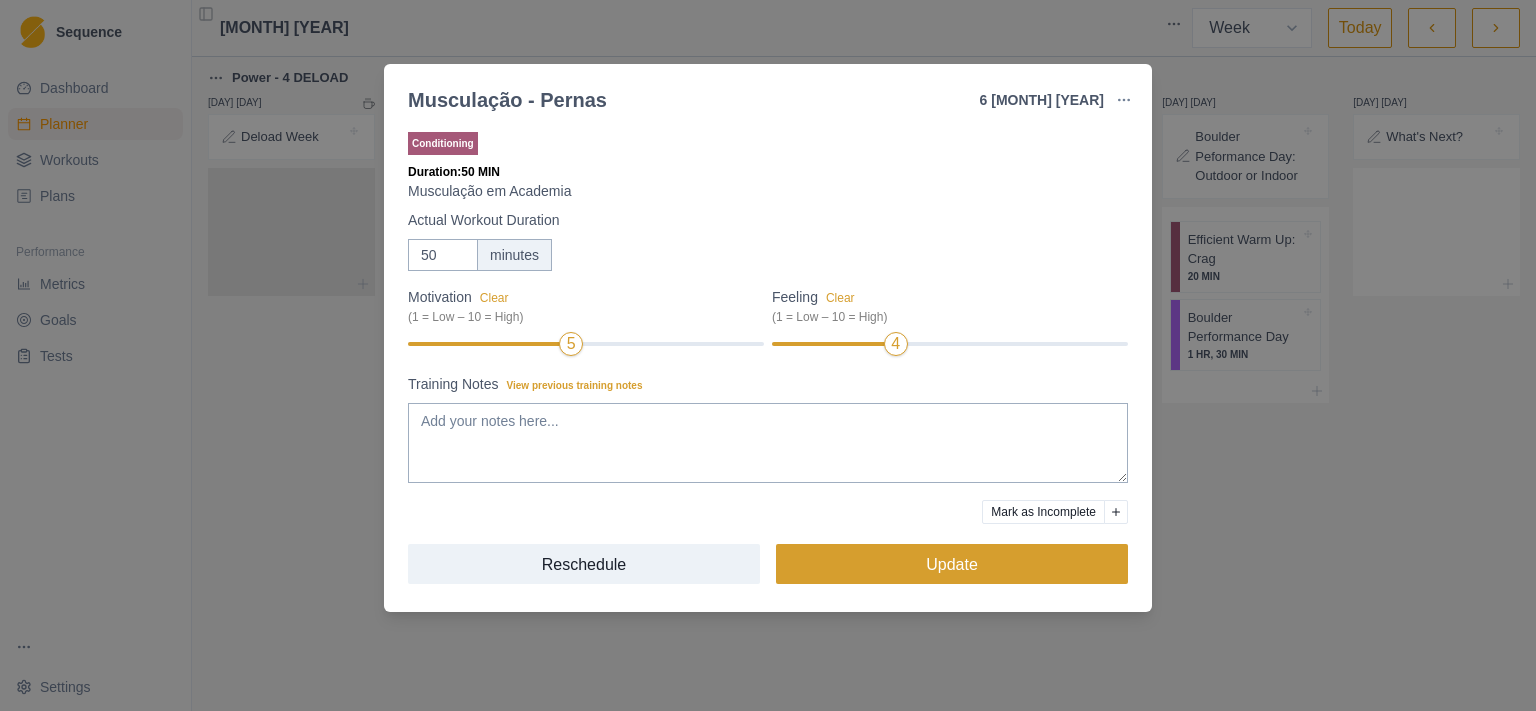 click on "Update" at bounding box center (952, 564) 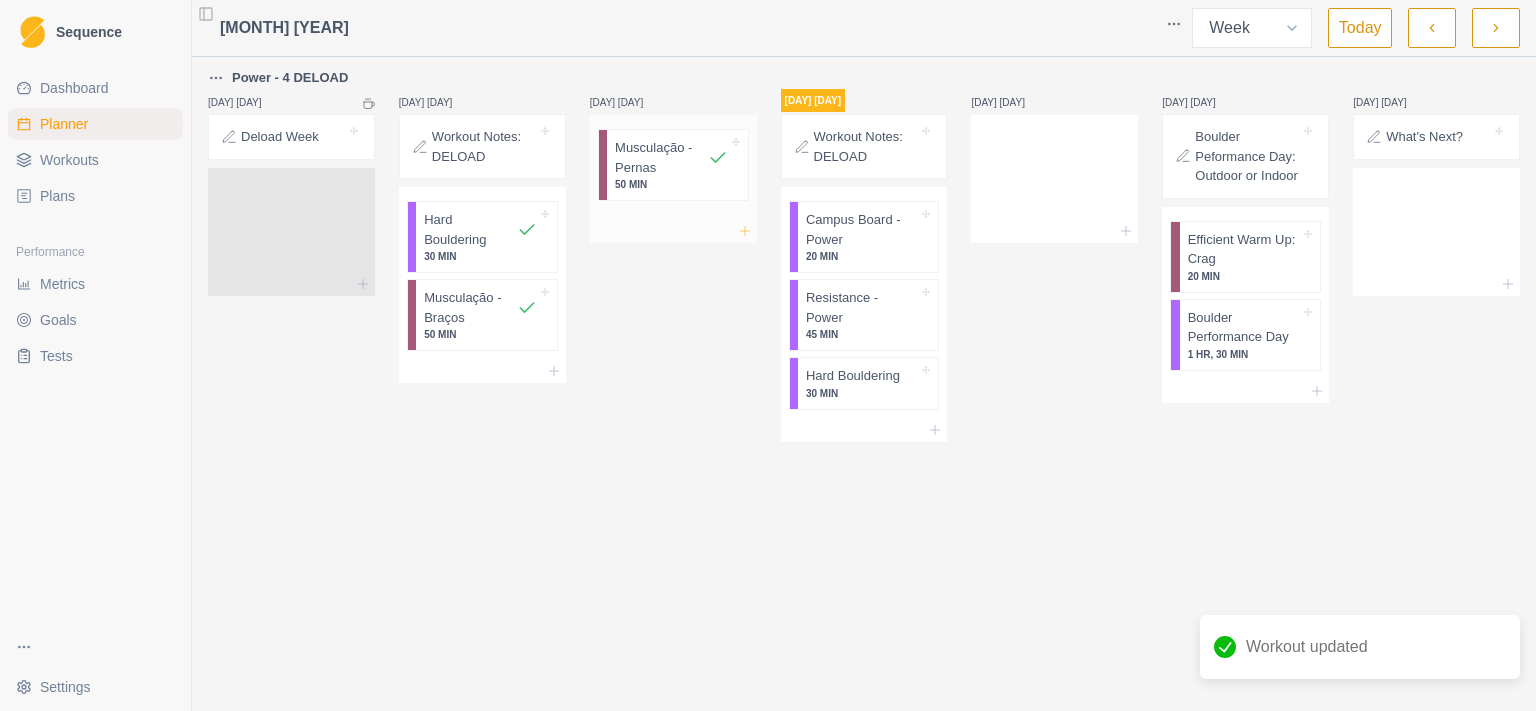 click 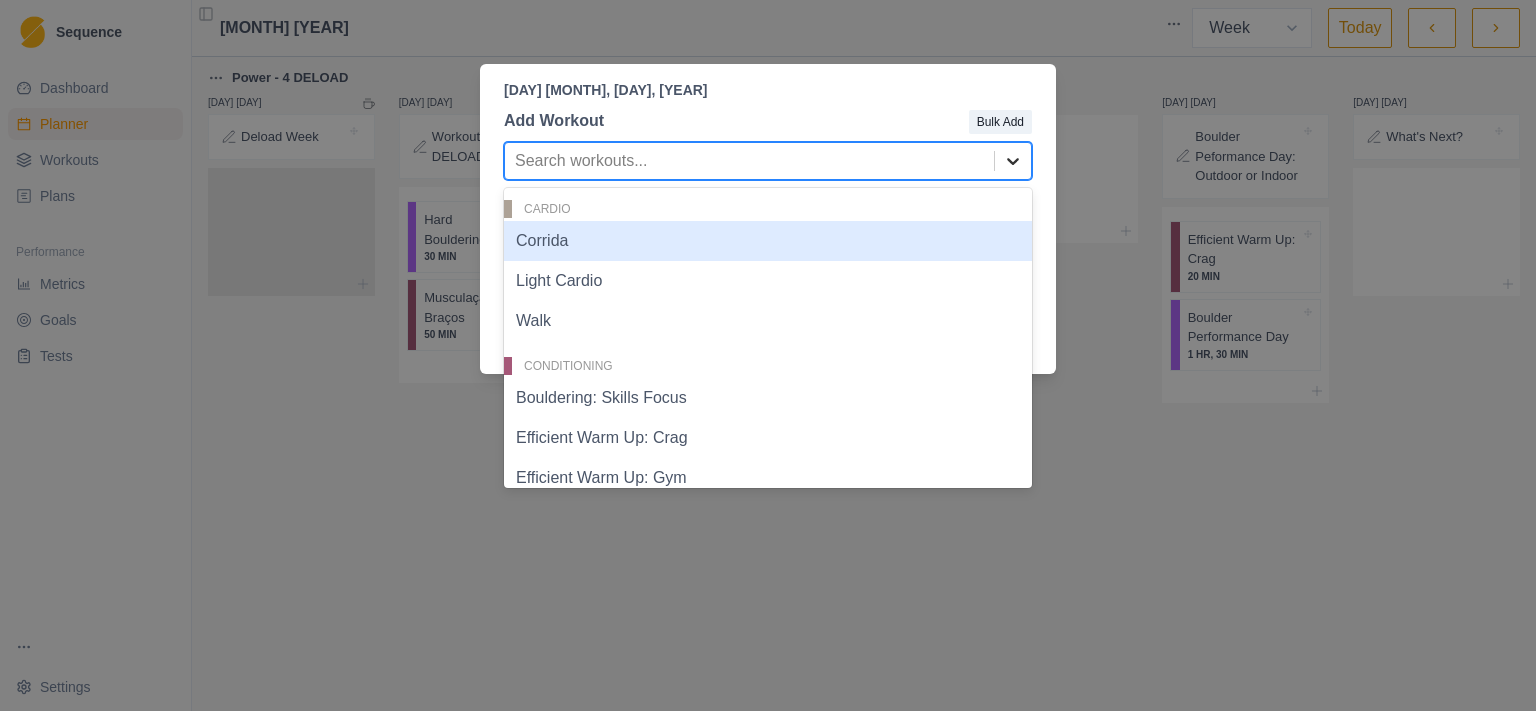 click 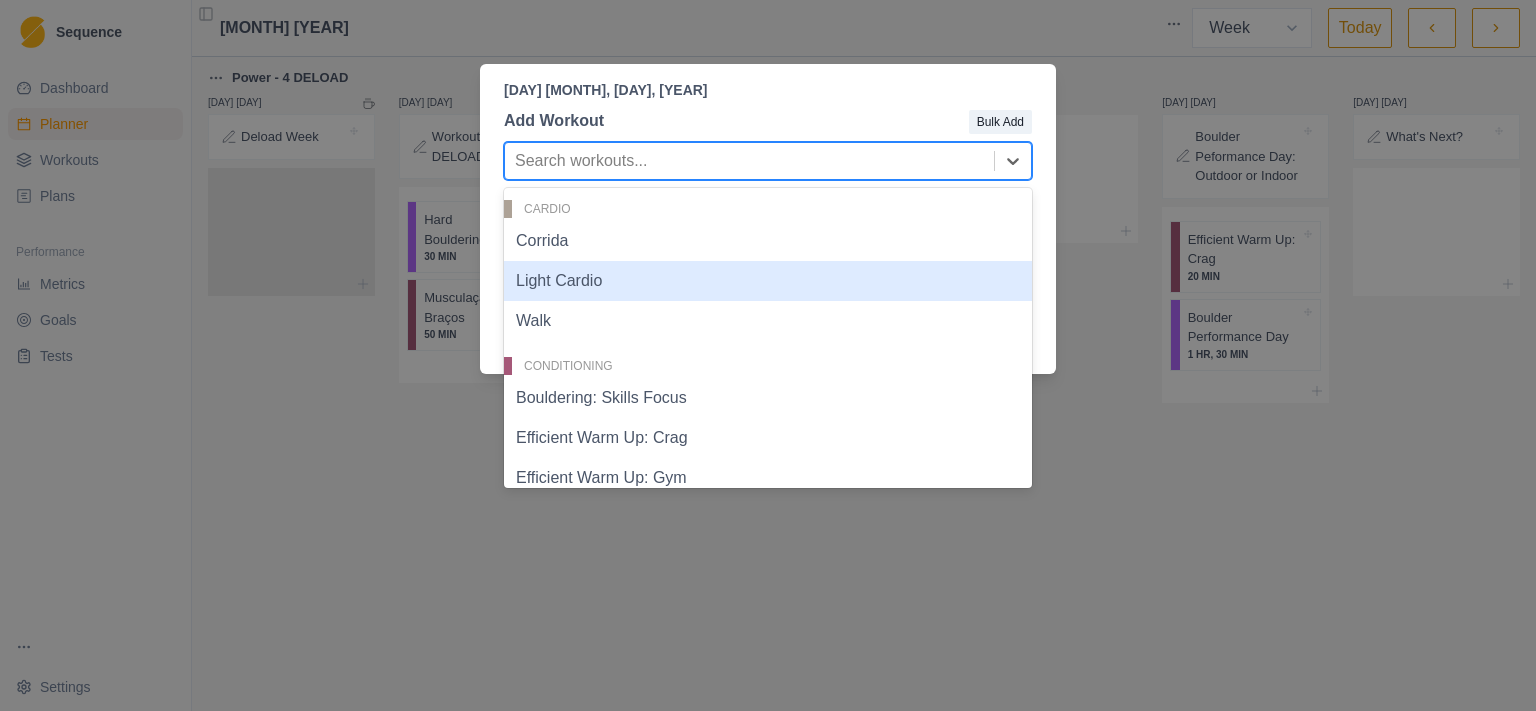 click on "Light Cardio" at bounding box center (768, 281) 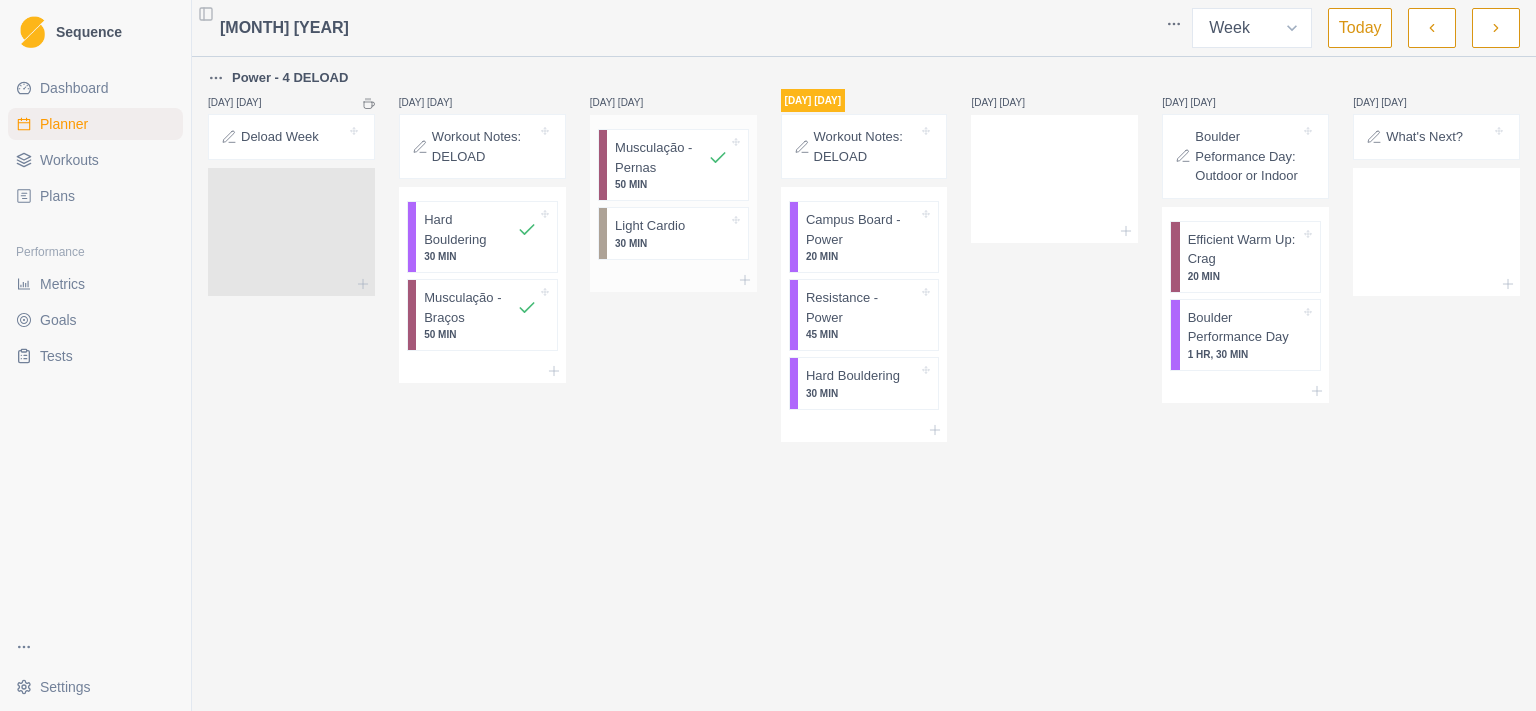 click on "Light Cardio 30 MIN" at bounding box center (677, 233) 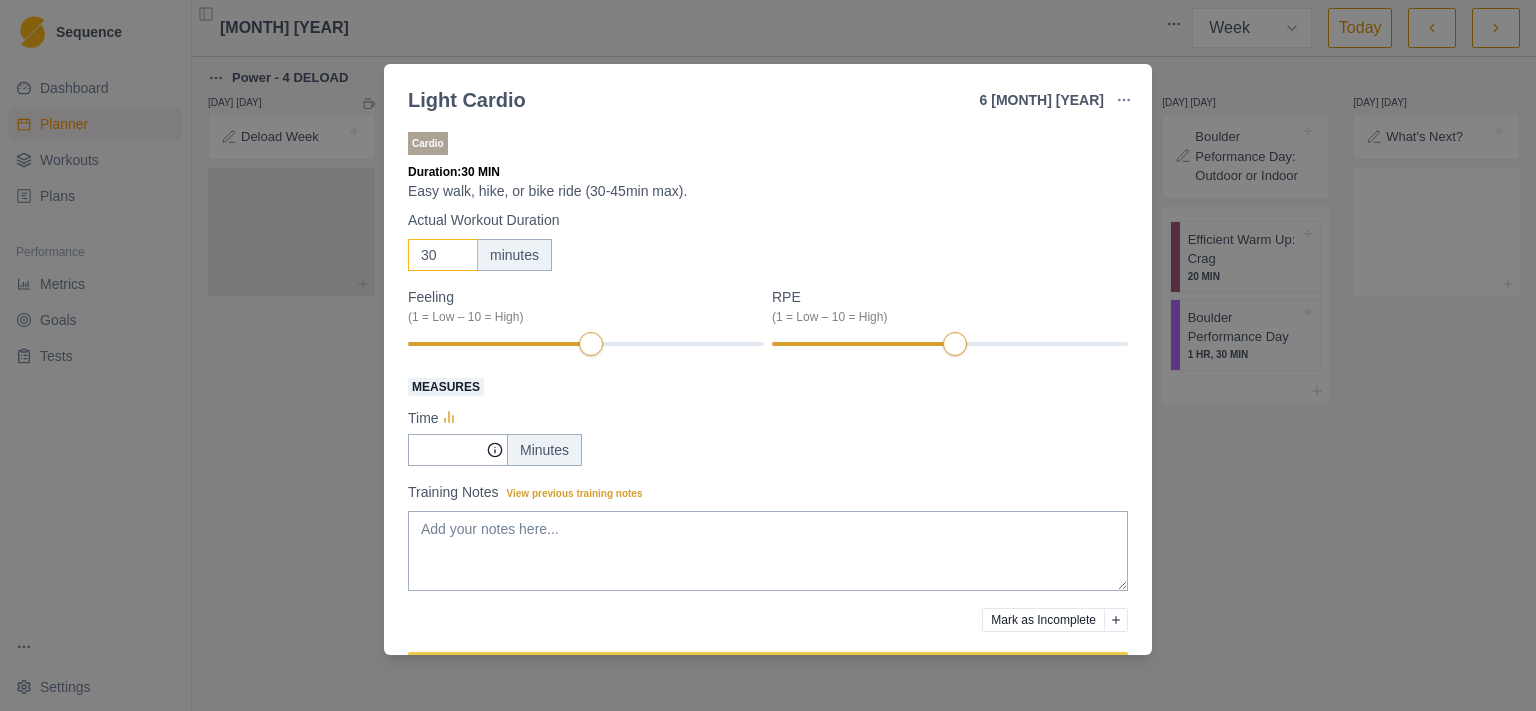 drag, startPoint x: 446, startPoint y: 253, endPoint x: 396, endPoint y: 254, distance: 50.01 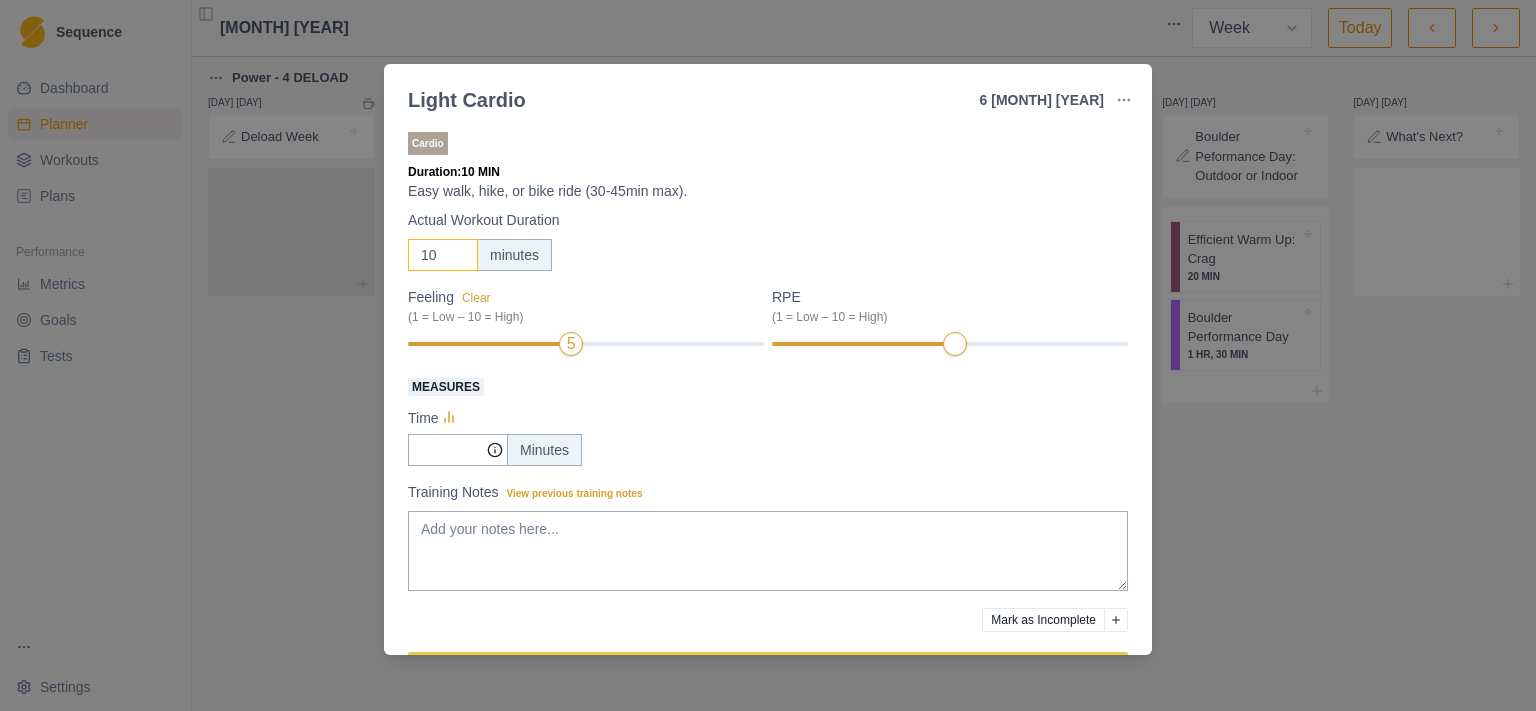 click on "Feeling Clear (1 = Low – 10 = High) 5 RPE (1 = Low – 10 = High)" at bounding box center (768, 322) 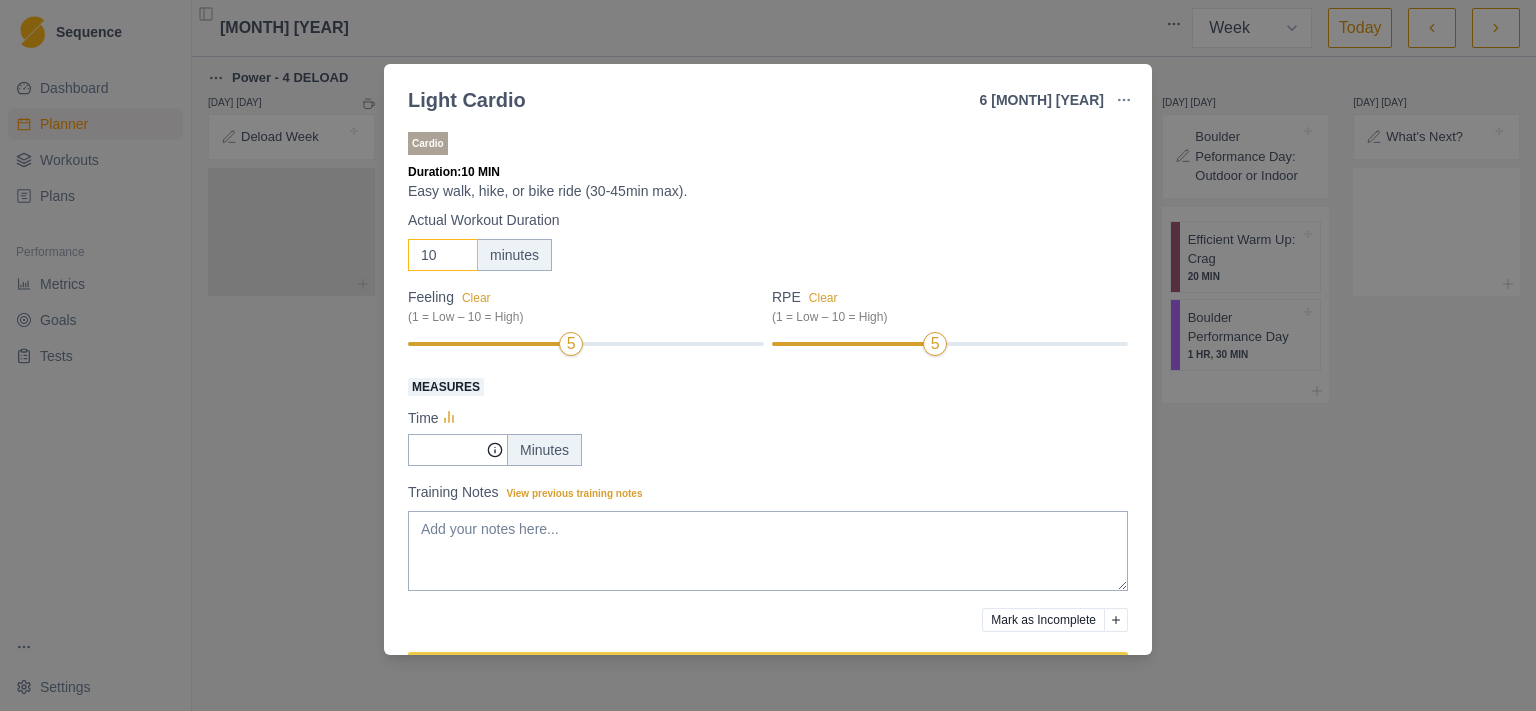 click on "Feeling Clear (1 = Low – 10 = High) 5 RPE Clear (1 = Low – 10 = High) 5" at bounding box center (768, 322) 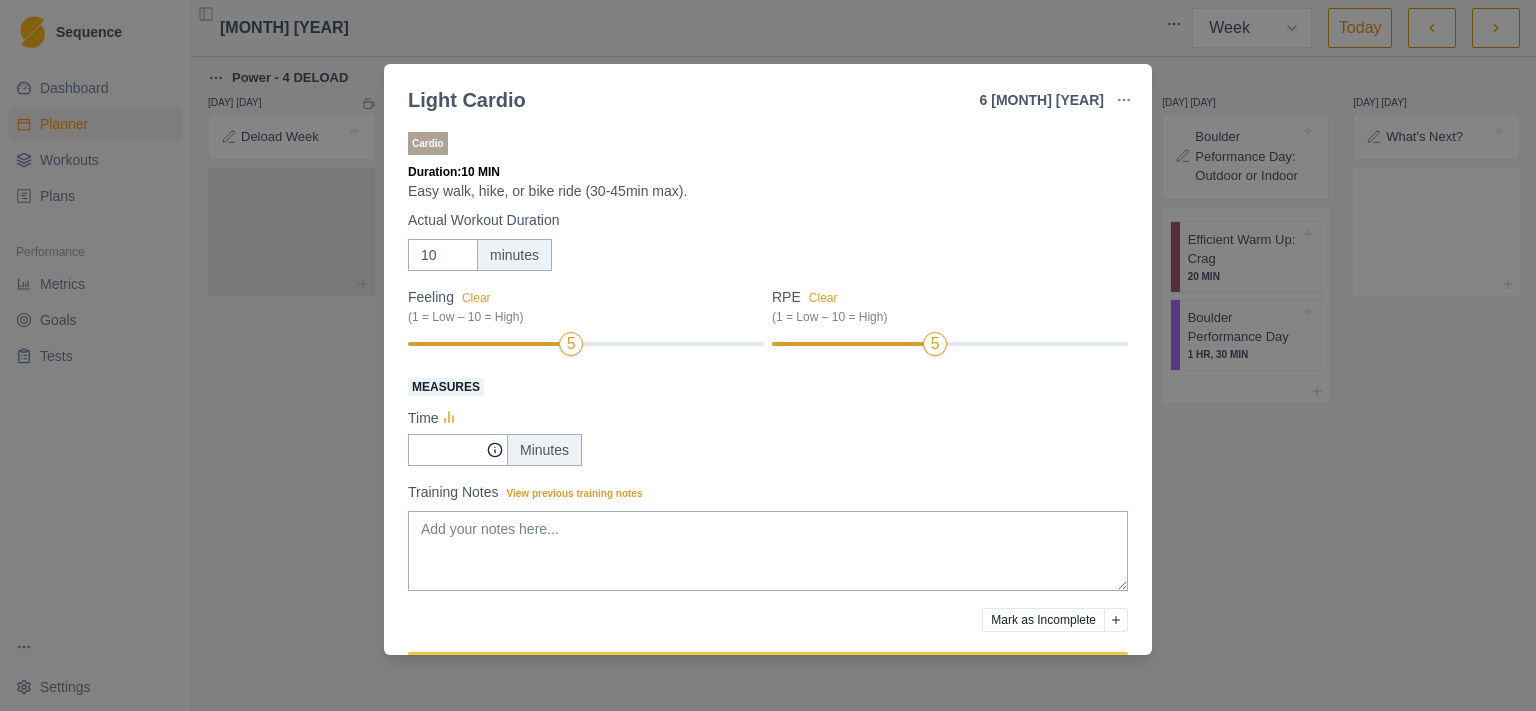 click on "Minutes" at bounding box center [768, 450] 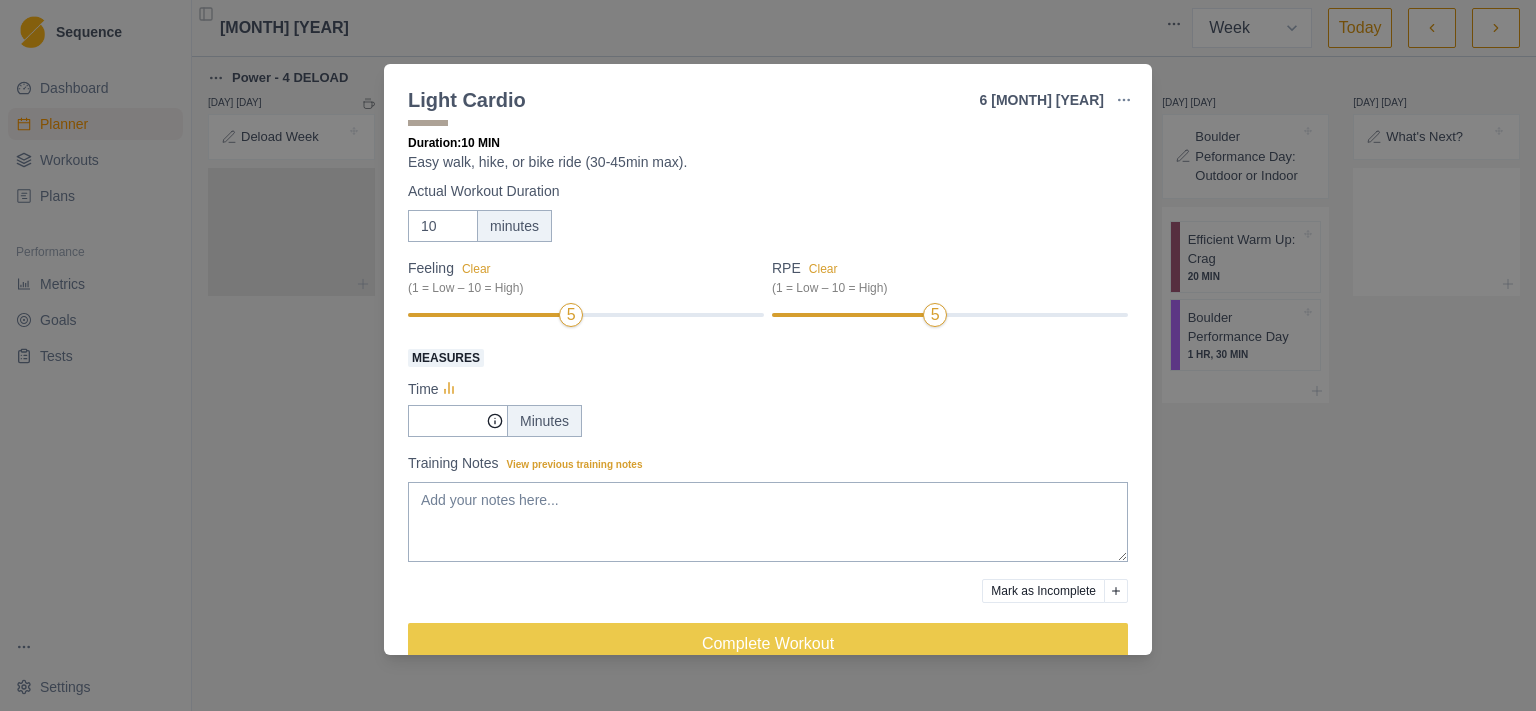 scroll, scrollTop: 66, scrollLeft: 0, axis: vertical 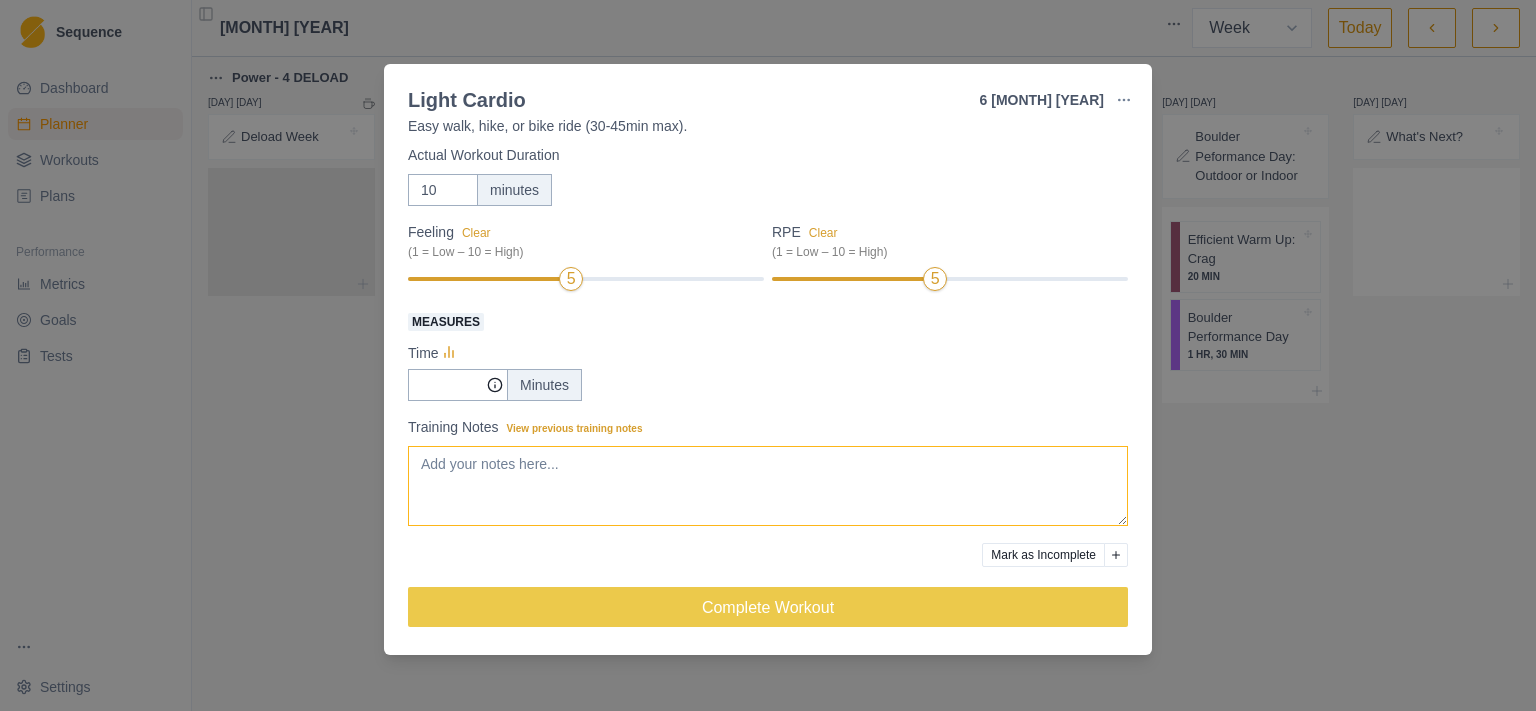 click on "Training Notes View previous training notes" at bounding box center [768, 486] 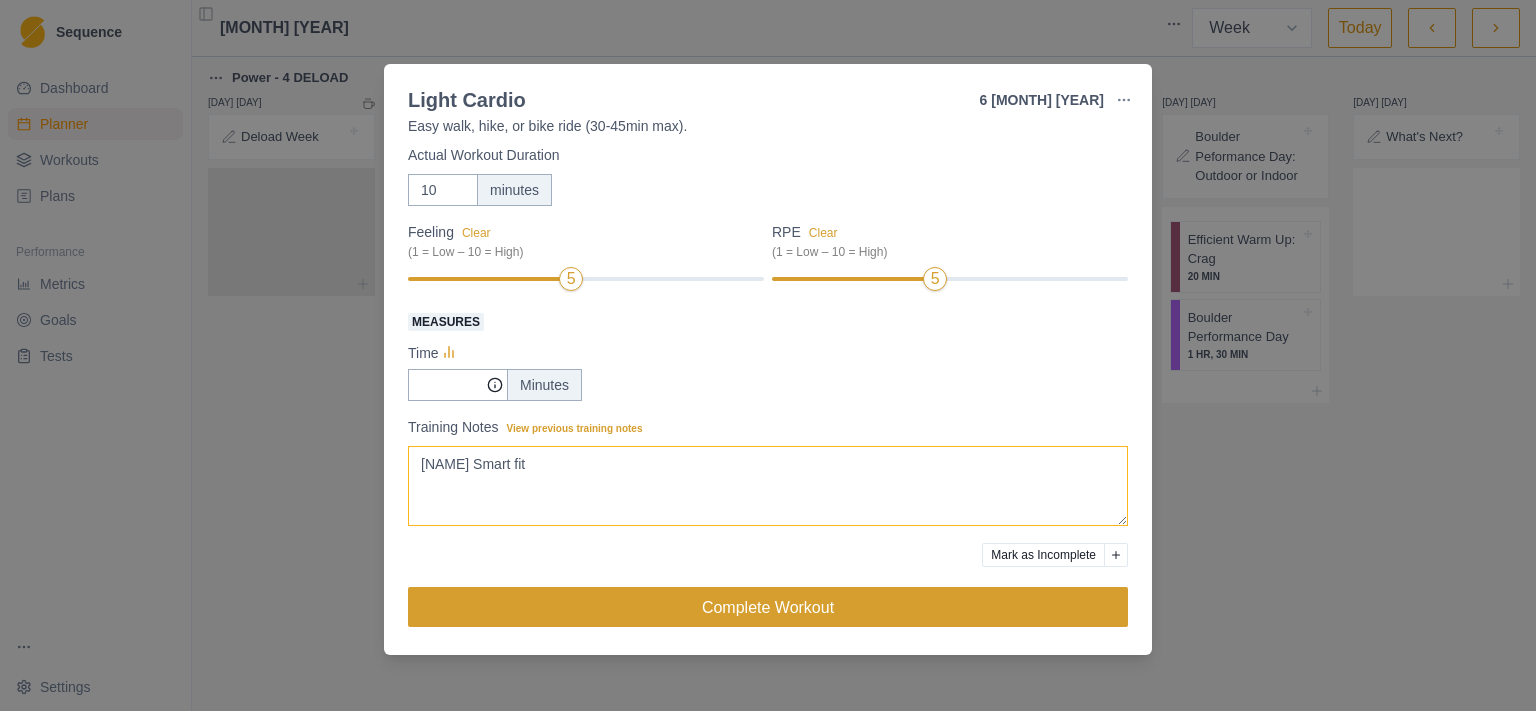 type on "[NAME] Smart fit" 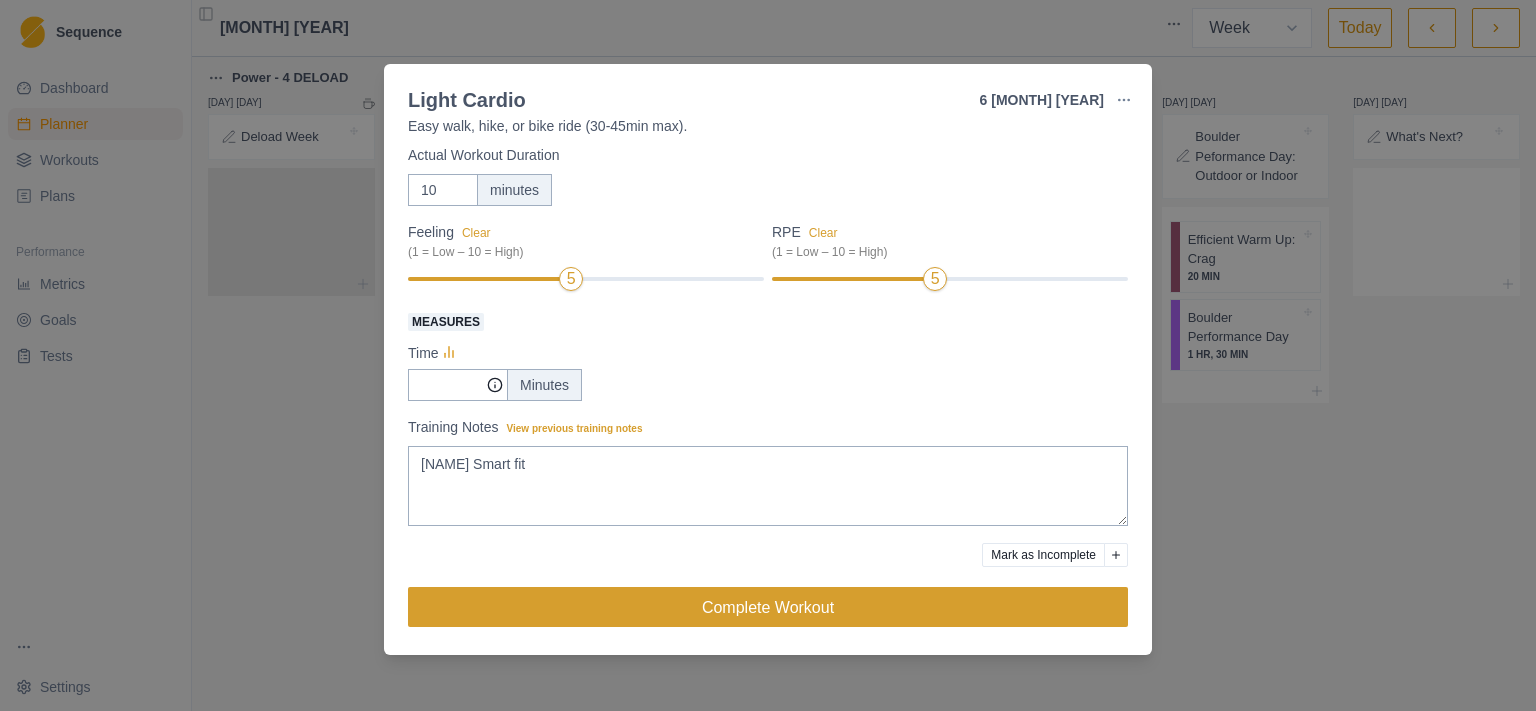 click on "Complete Workout" at bounding box center (768, 607) 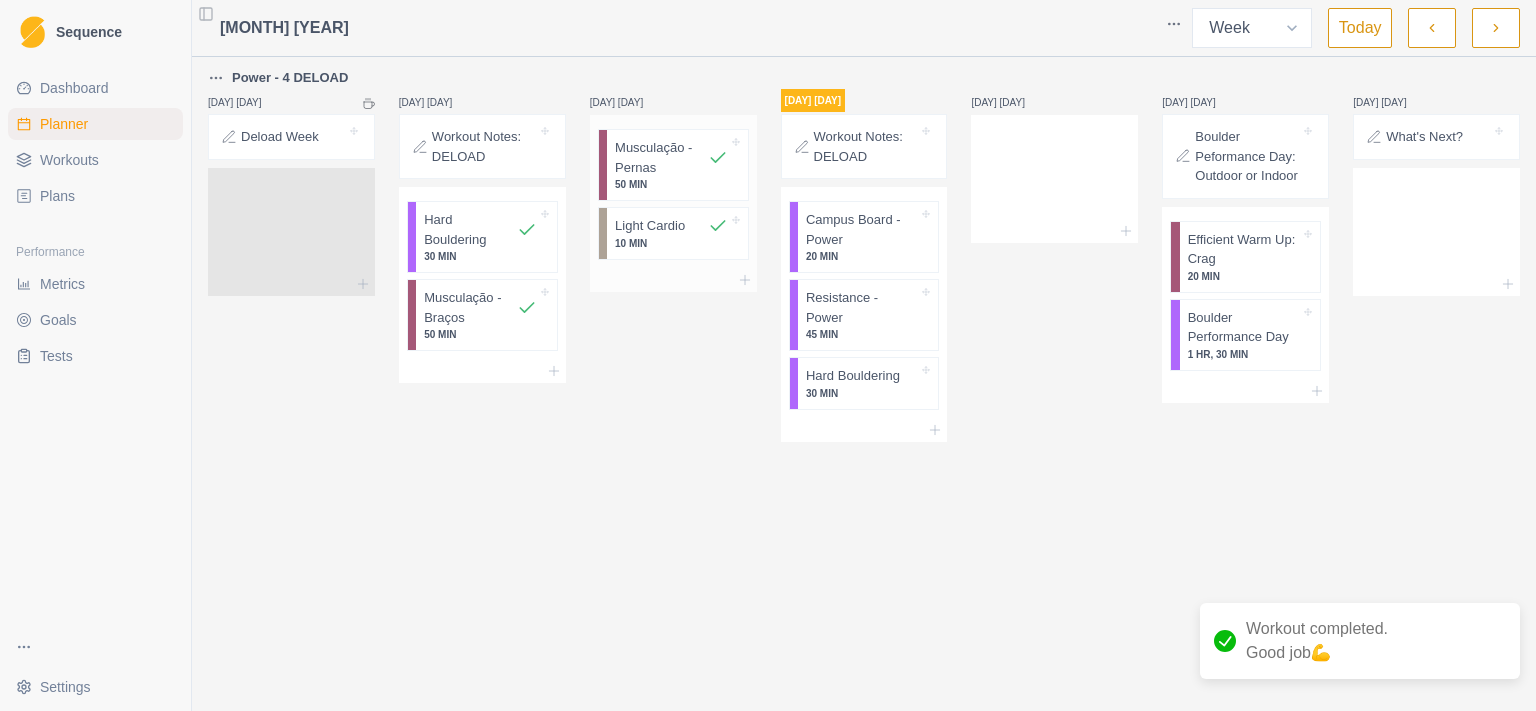 click at bounding box center [603, 233] 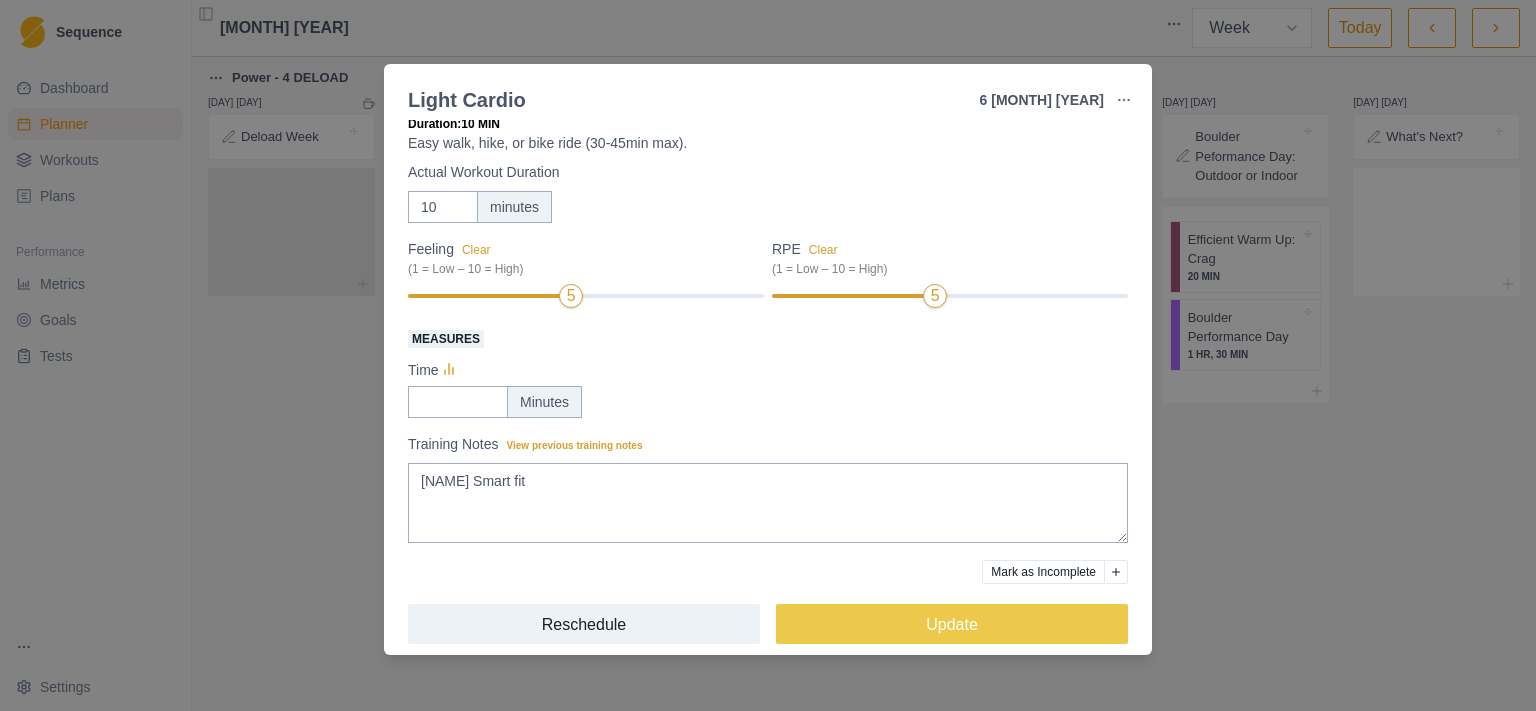 scroll, scrollTop: 66, scrollLeft: 0, axis: vertical 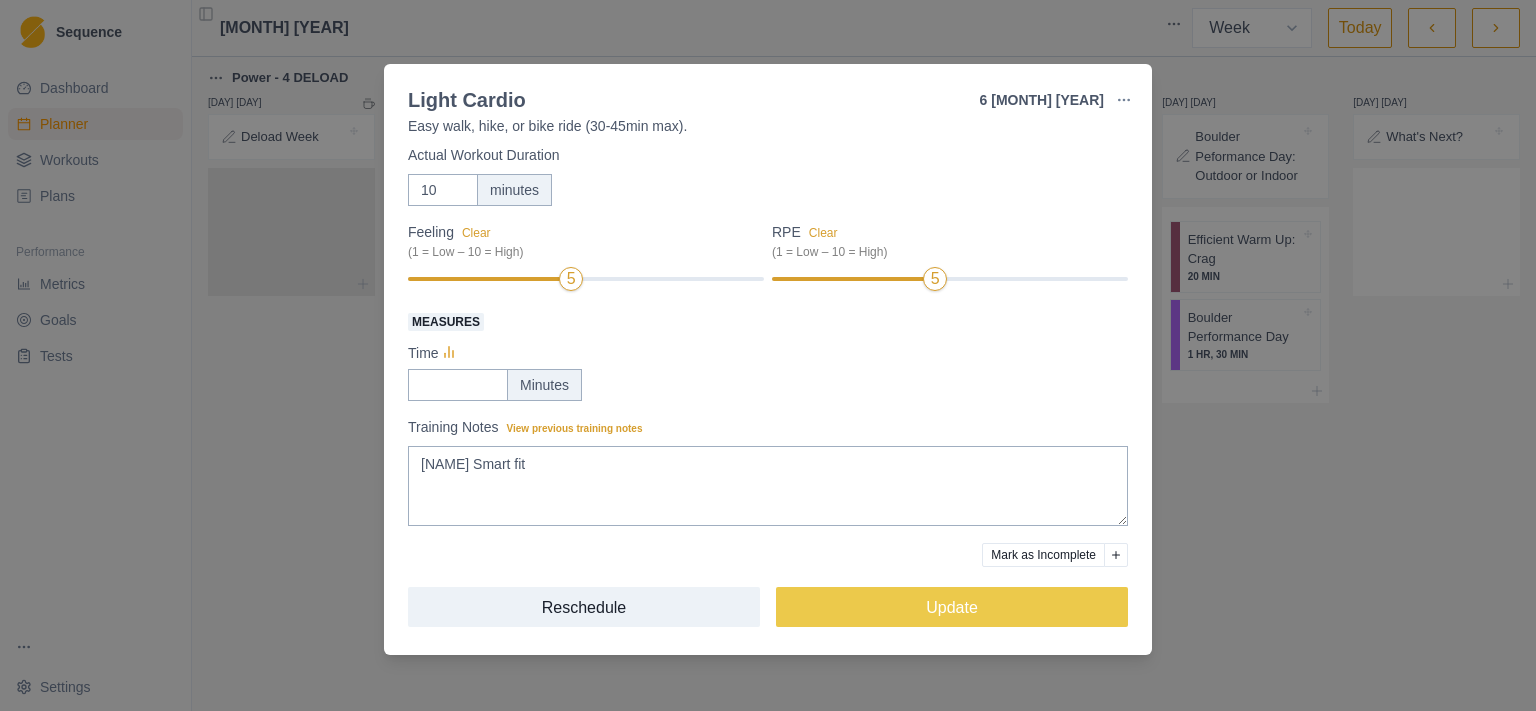 click on "Light Cardio 6 [MONTH] [YEAR] Link To Goal View Workout Metrics Edit Original Workout Reschedule Workout Remove From Schedule Cardio Duration:  10 MIN Easy walk, hike, or bike ride (30-45min max).
Actual Workout Duration 10 minutes Feeling Clear (1 = Low – 10 = High) 5 RPE Clear (1 = Low – 10 = High) 5 Measures Time Minutes Training Notes View previous training notes [NAME] Smart fit Mark as Incomplete Reschedule Update" at bounding box center [768, 355] 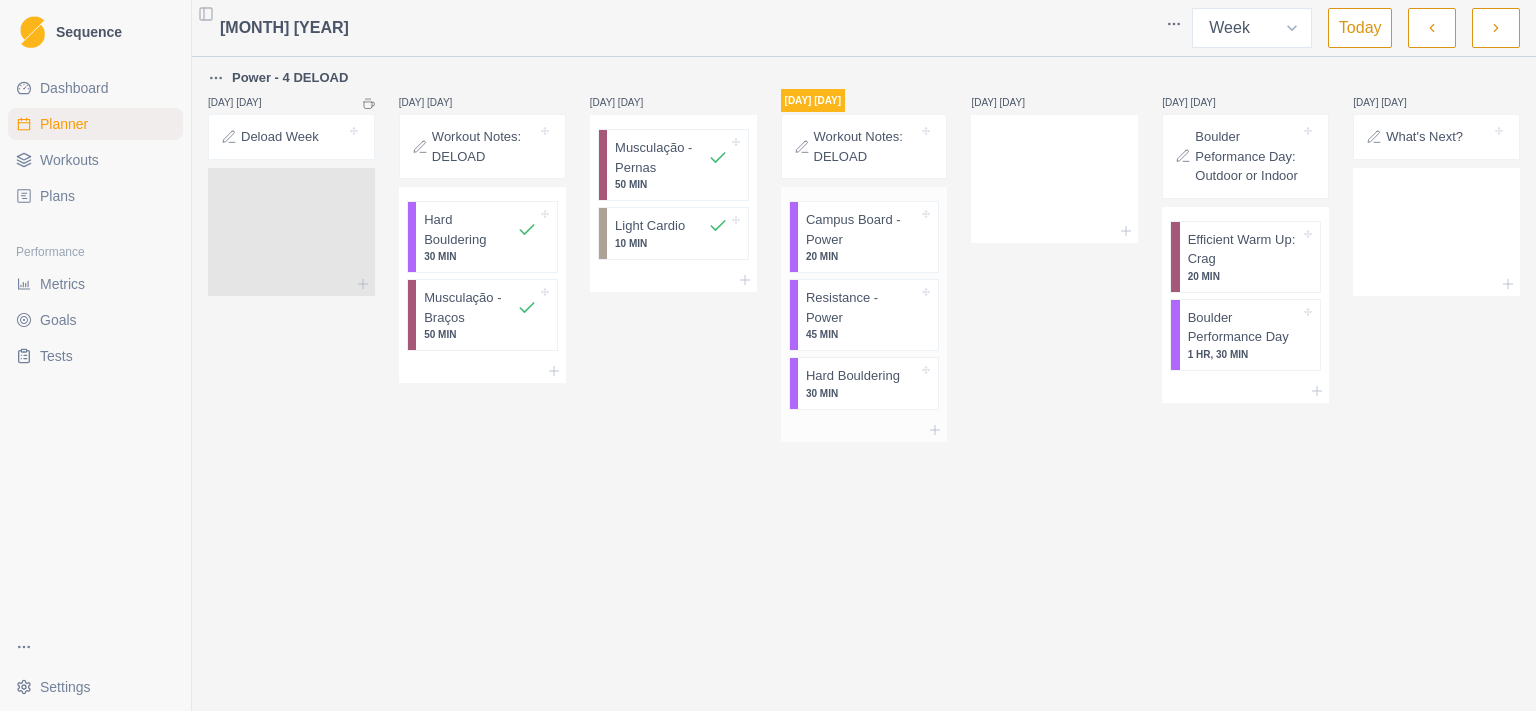 click on "Resistance - Power 45 MIN" at bounding box center [868, 315] 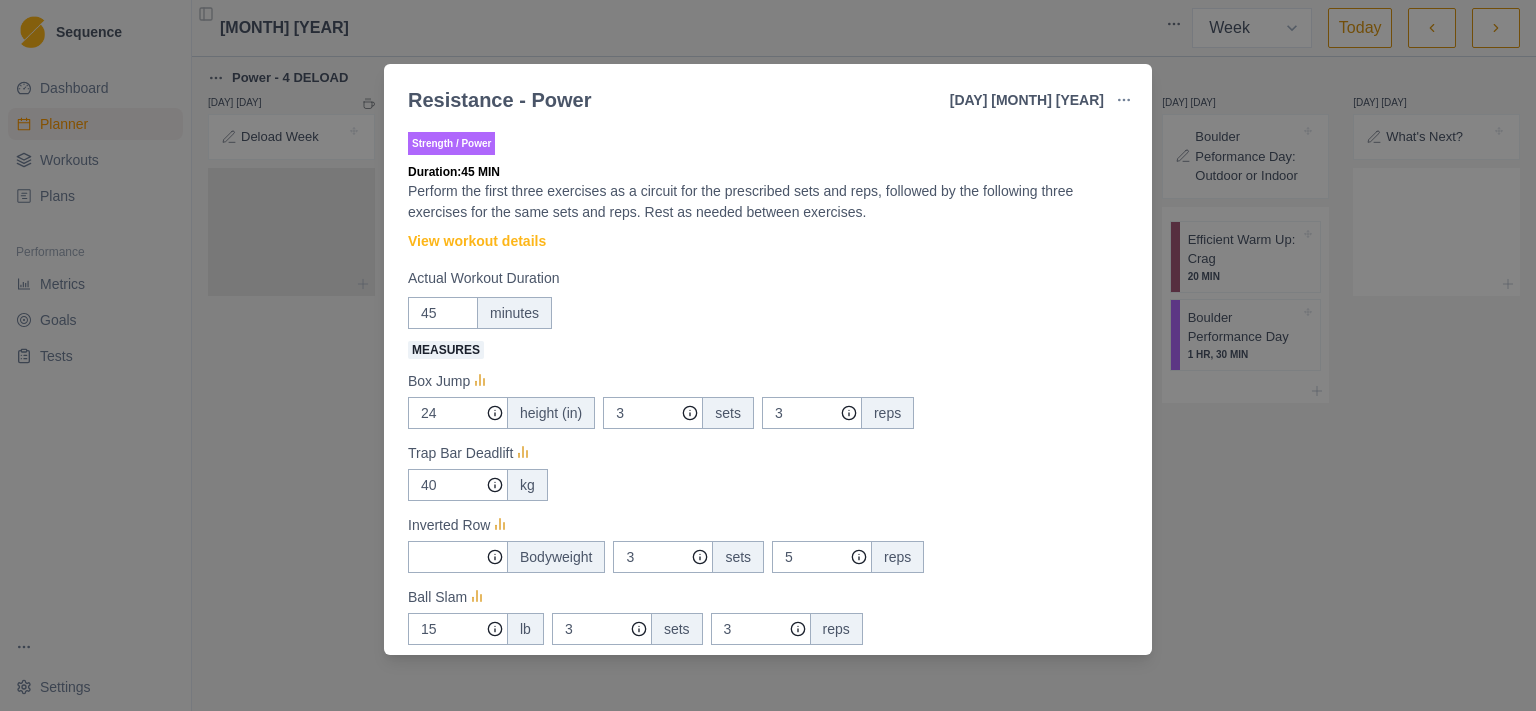 scroll, scrollTop: 248, scrollLeft: 0, axis: vertical 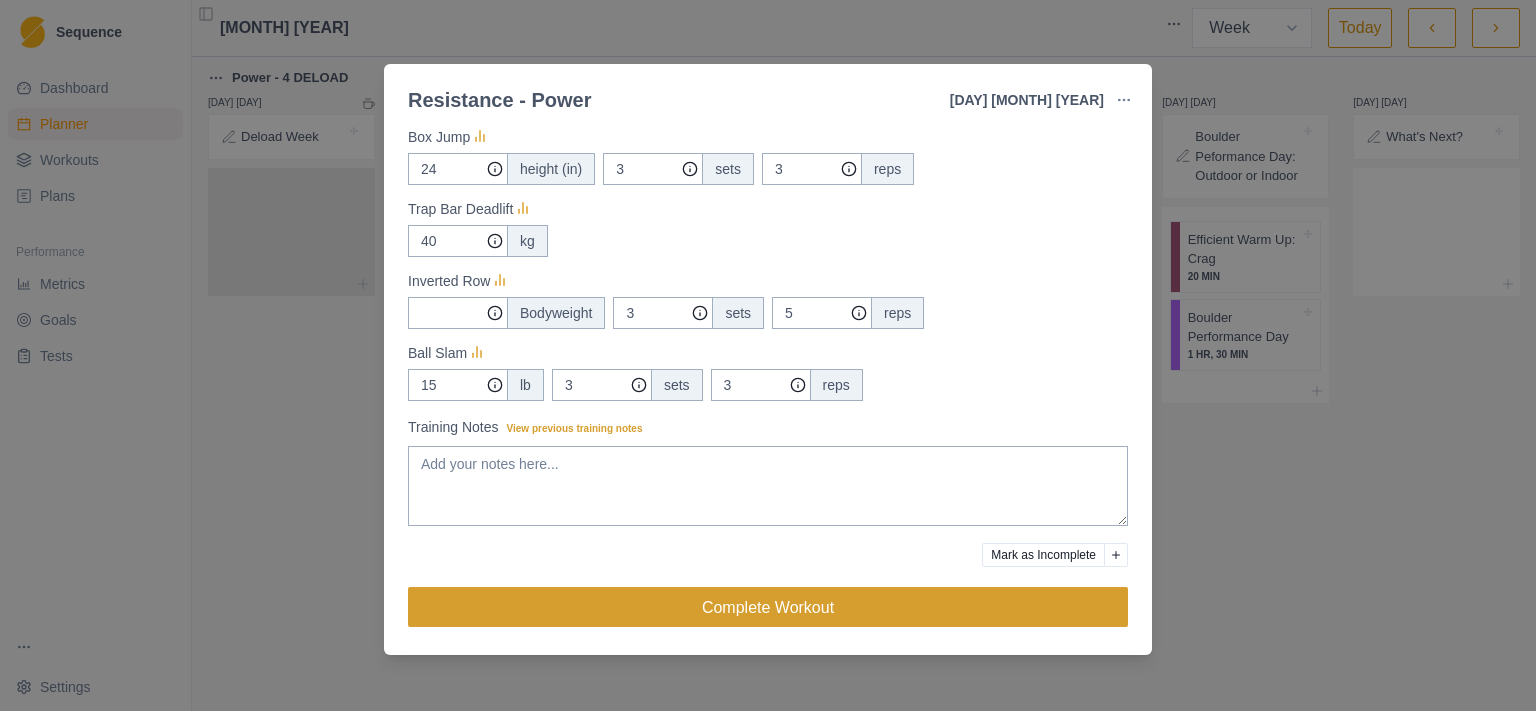click on "Complete Workout" at bounding box center (768, 607) 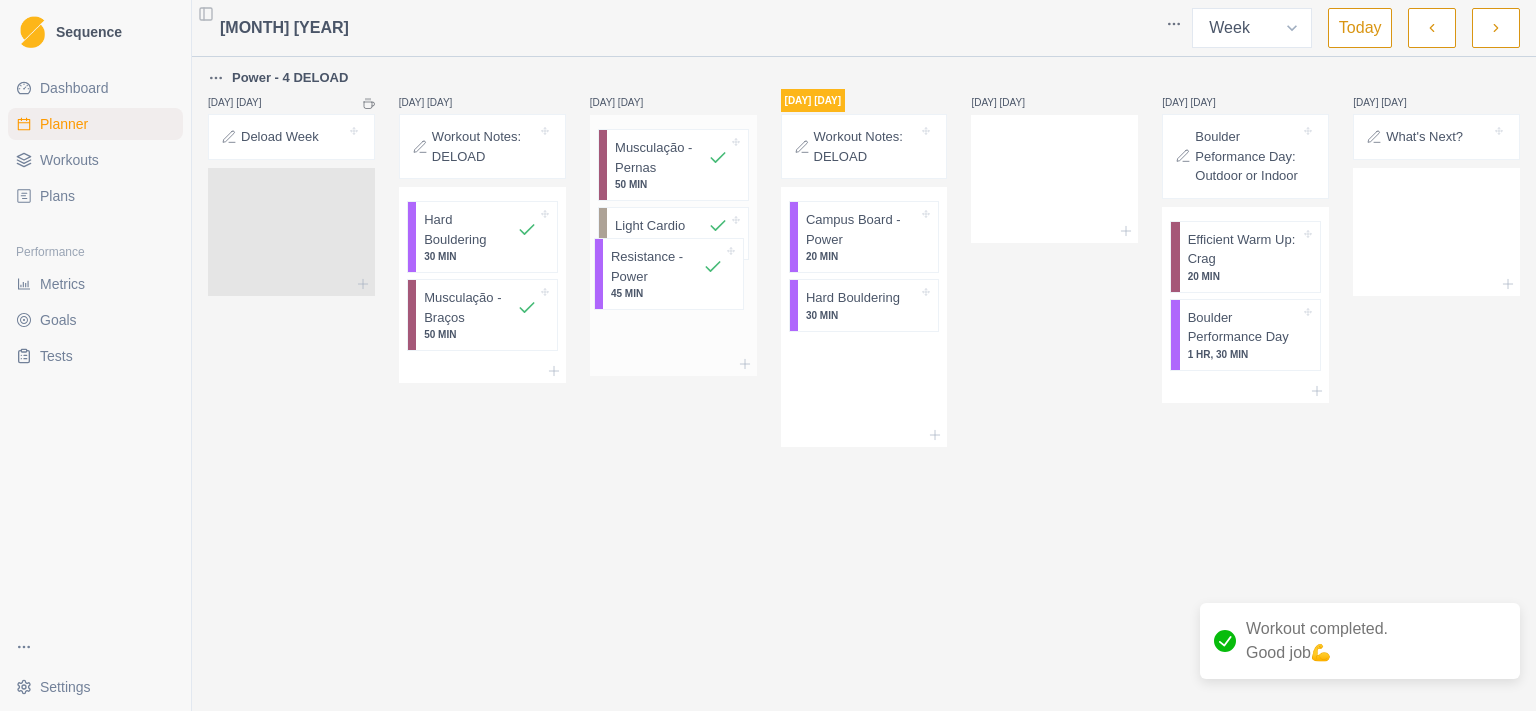 drag, startPoint x: 860, startPoint y: 326, endPoint x: 655, endPoint y: 286, distance: 208.86598 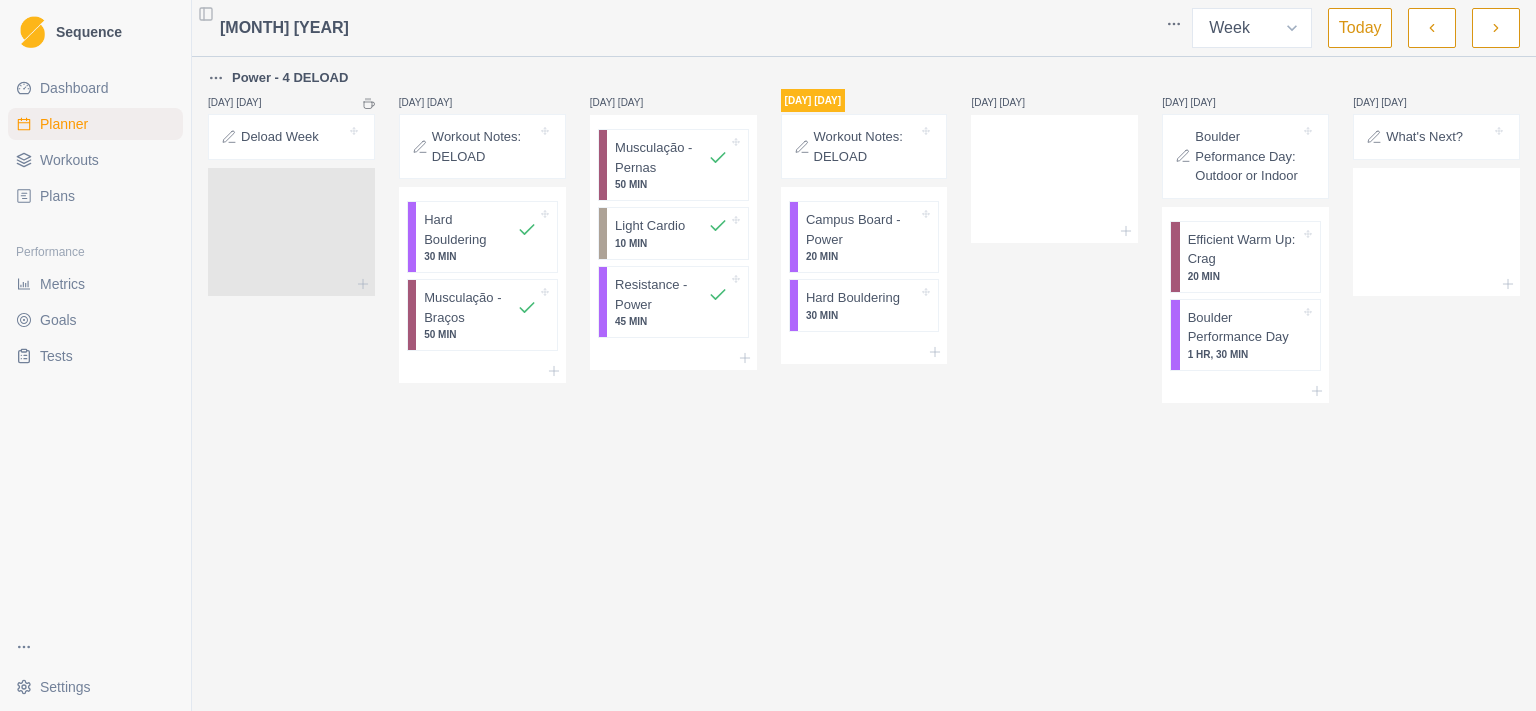 click on "Workout Notes: DELOAD" at bounding box center (866, 146) 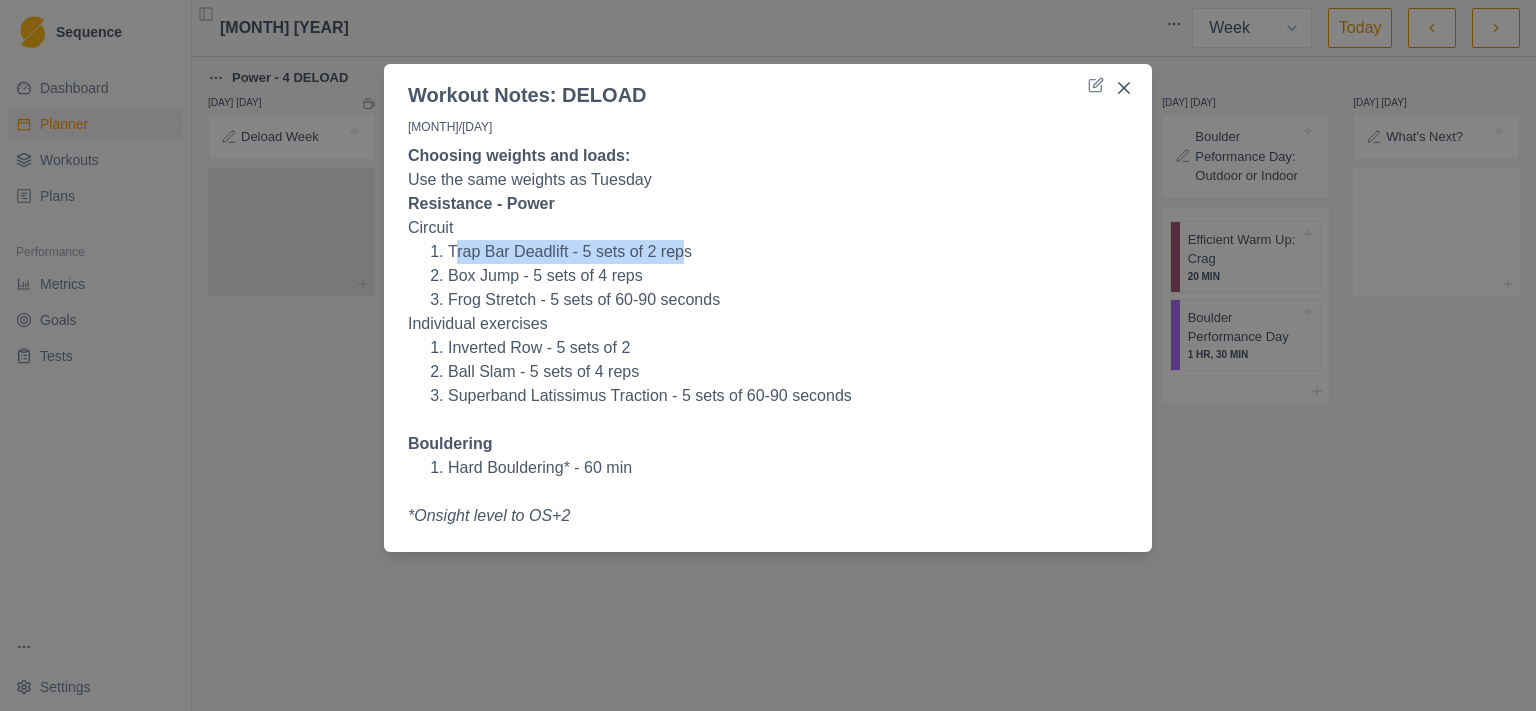 drag, startPoint x: 454, startPoint y: 246, endPoint x: 683, endPoint y: 250, distance: 229.03493 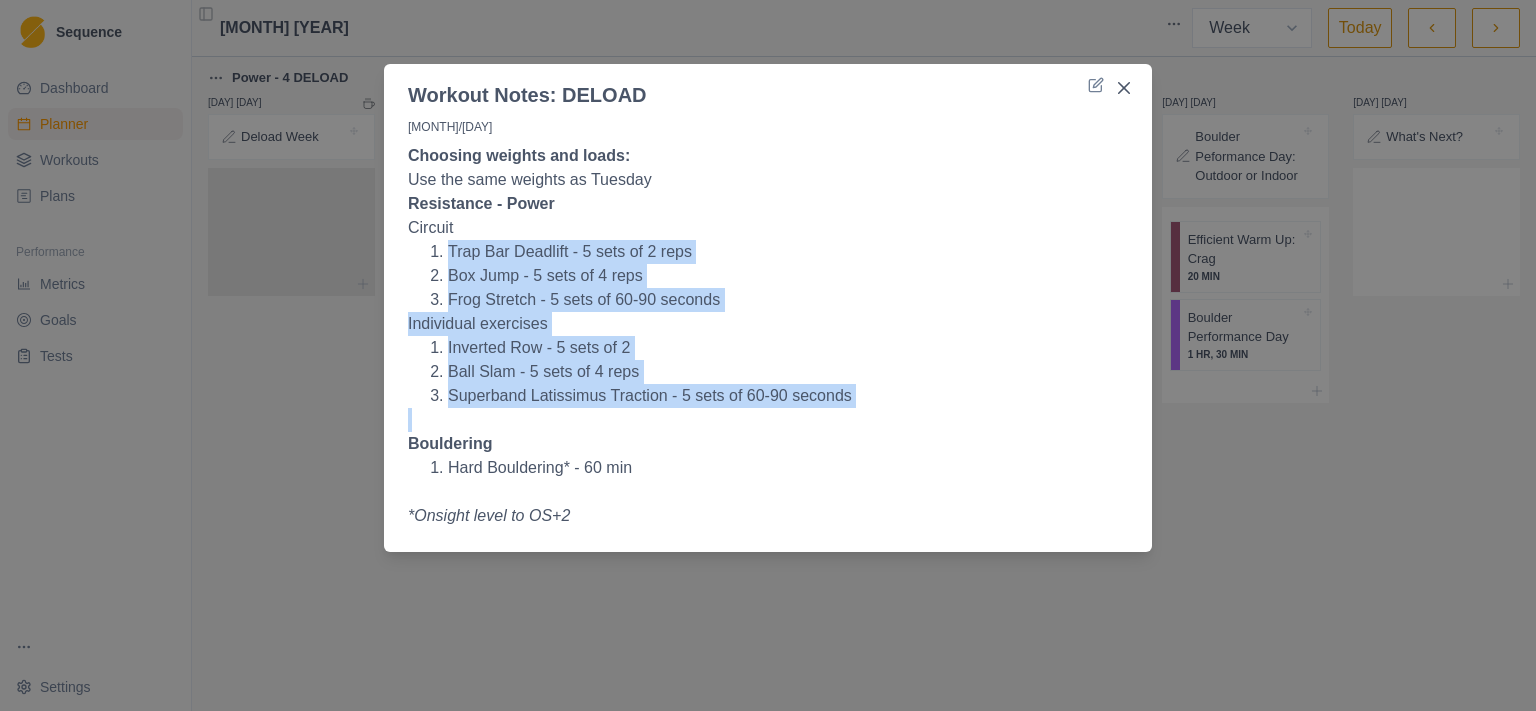 drag, startPoint x: 542, startPoint y: 295, endPoint x: 685, endPoint y: 414, distance: 186.03763 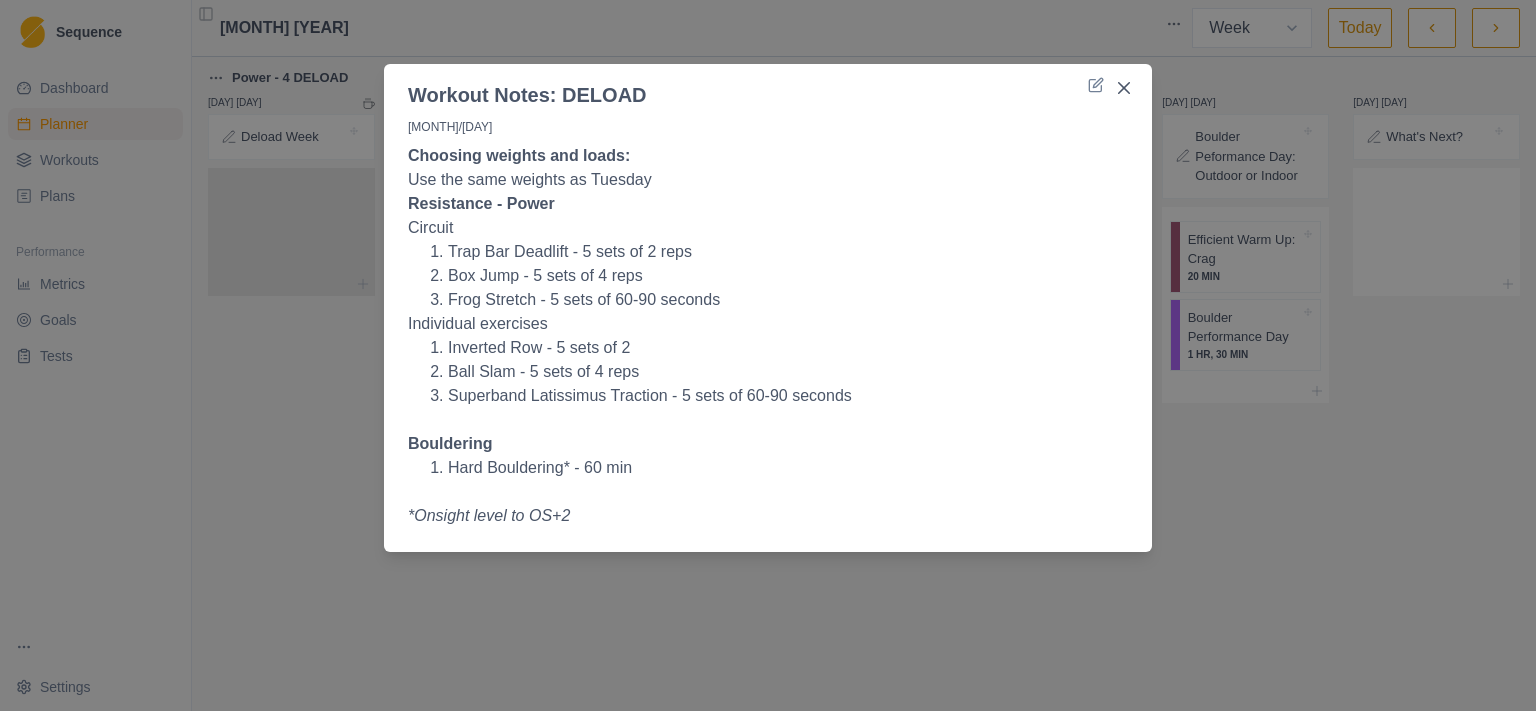 click on "Bouldering" at bounding box center [768, 444] 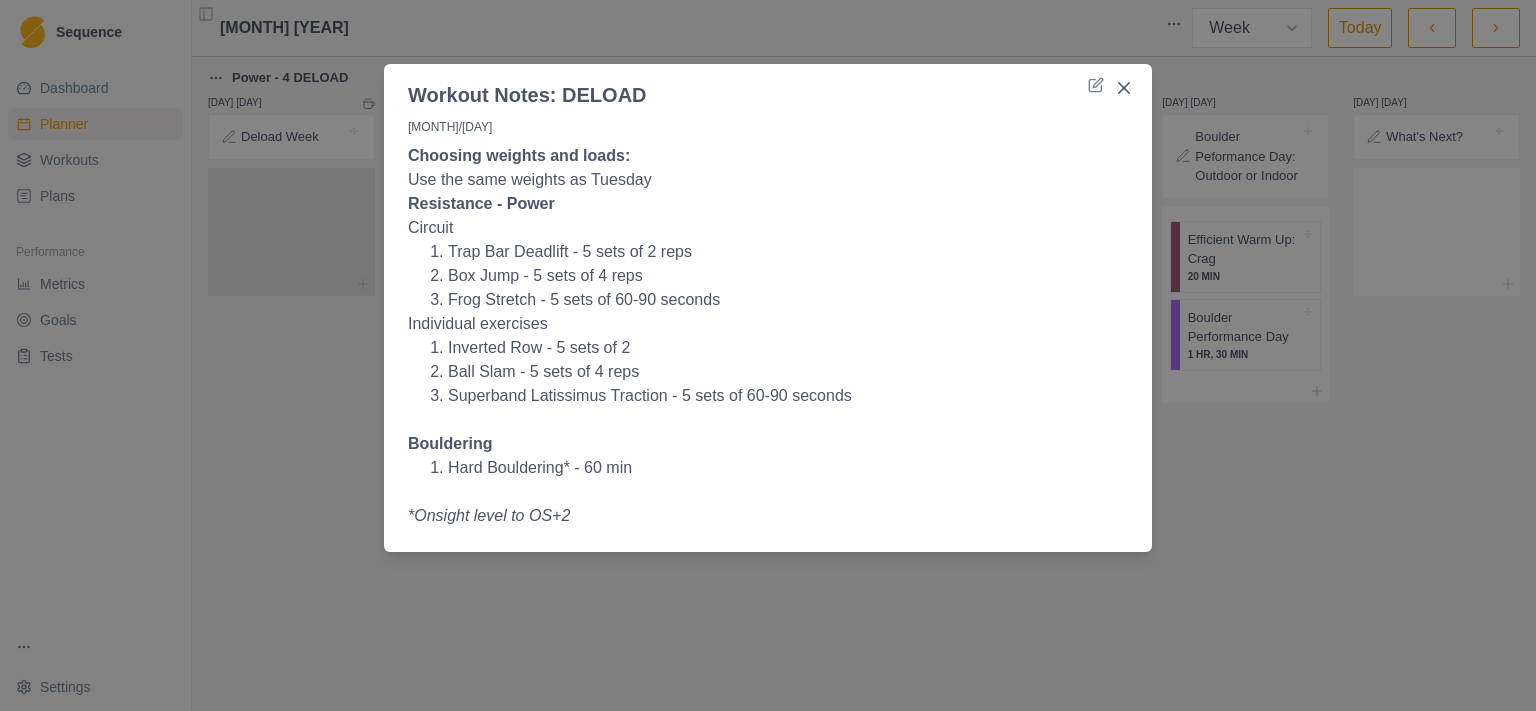 drag, startPoint x: 445, startPoint y: 282, endPoint x: 618, endPoint y: 368, distance: 193.1968 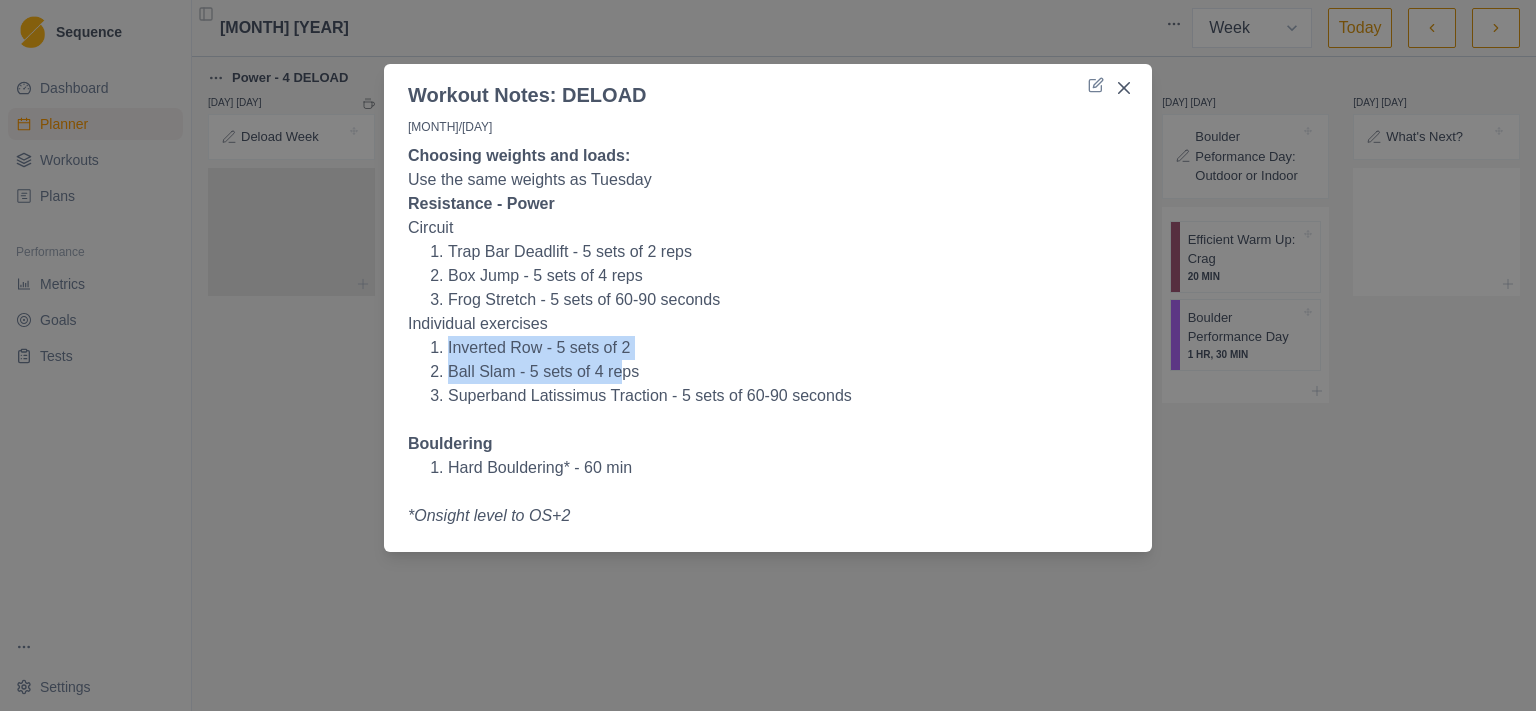 drag, startPoint x: 619, startPoint y: 369, endPoint x: 554, endPoint y: 318, distance: 82.61961 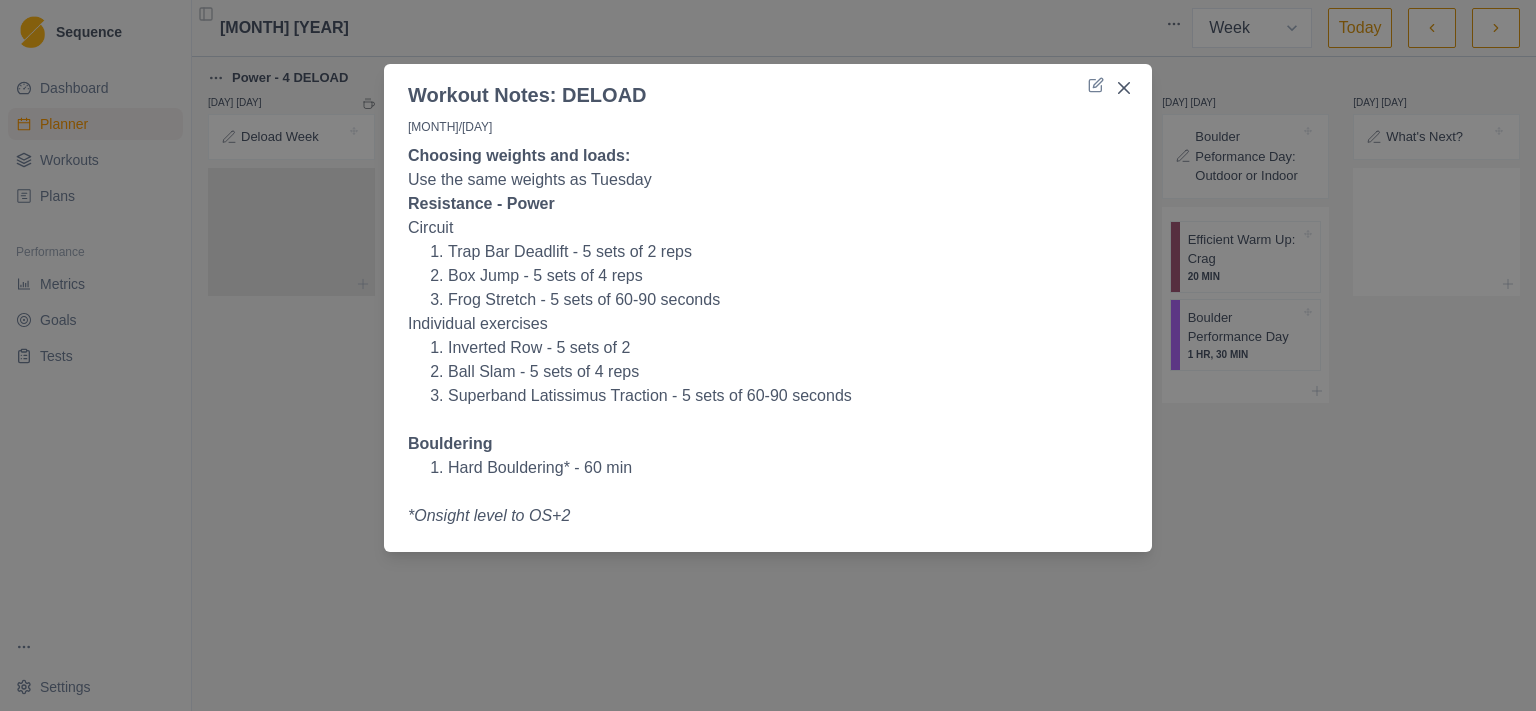 click on "Individual exercises" at bounding box center [768, 324] 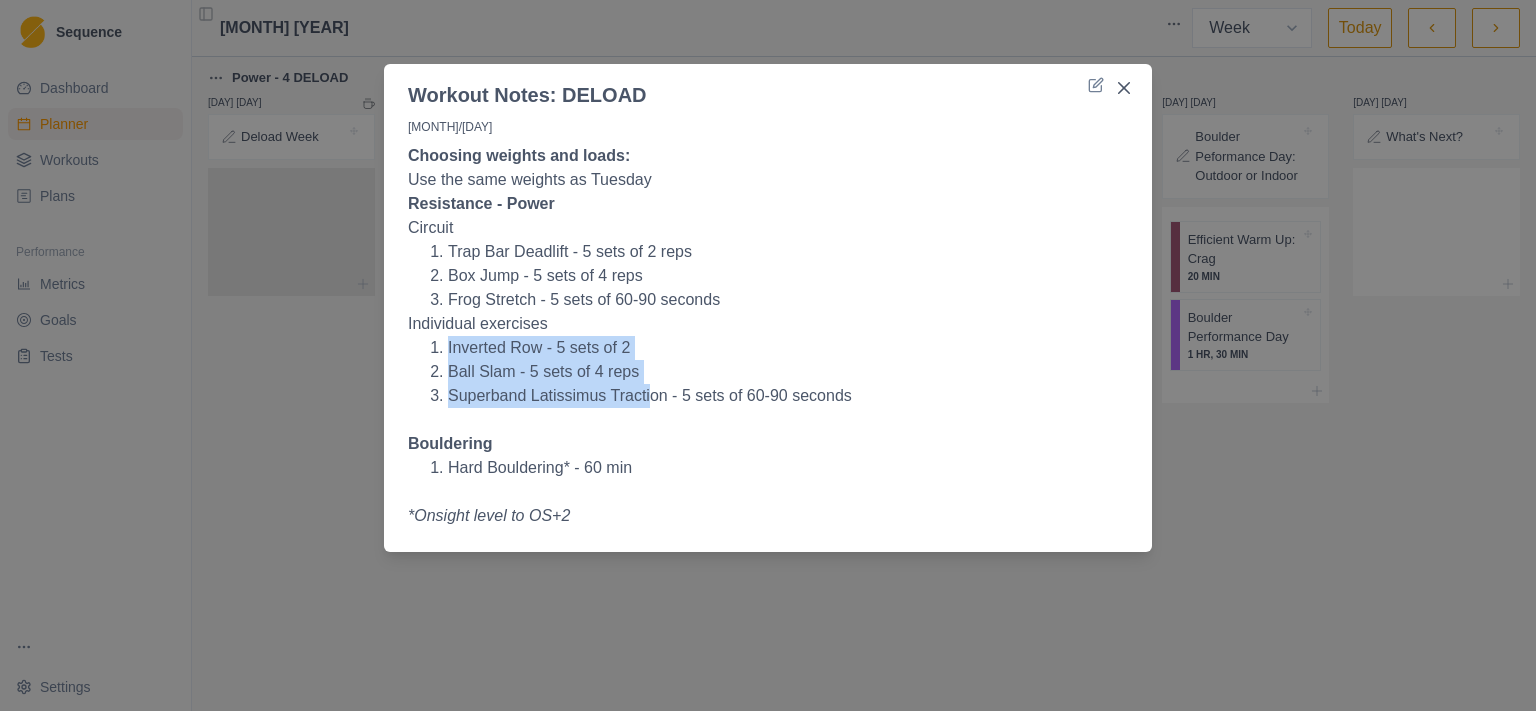 drag, startPoint x: 561, startPoint y: 336, endPoint x: 647, endPoint y: 407, distance: 111.5213 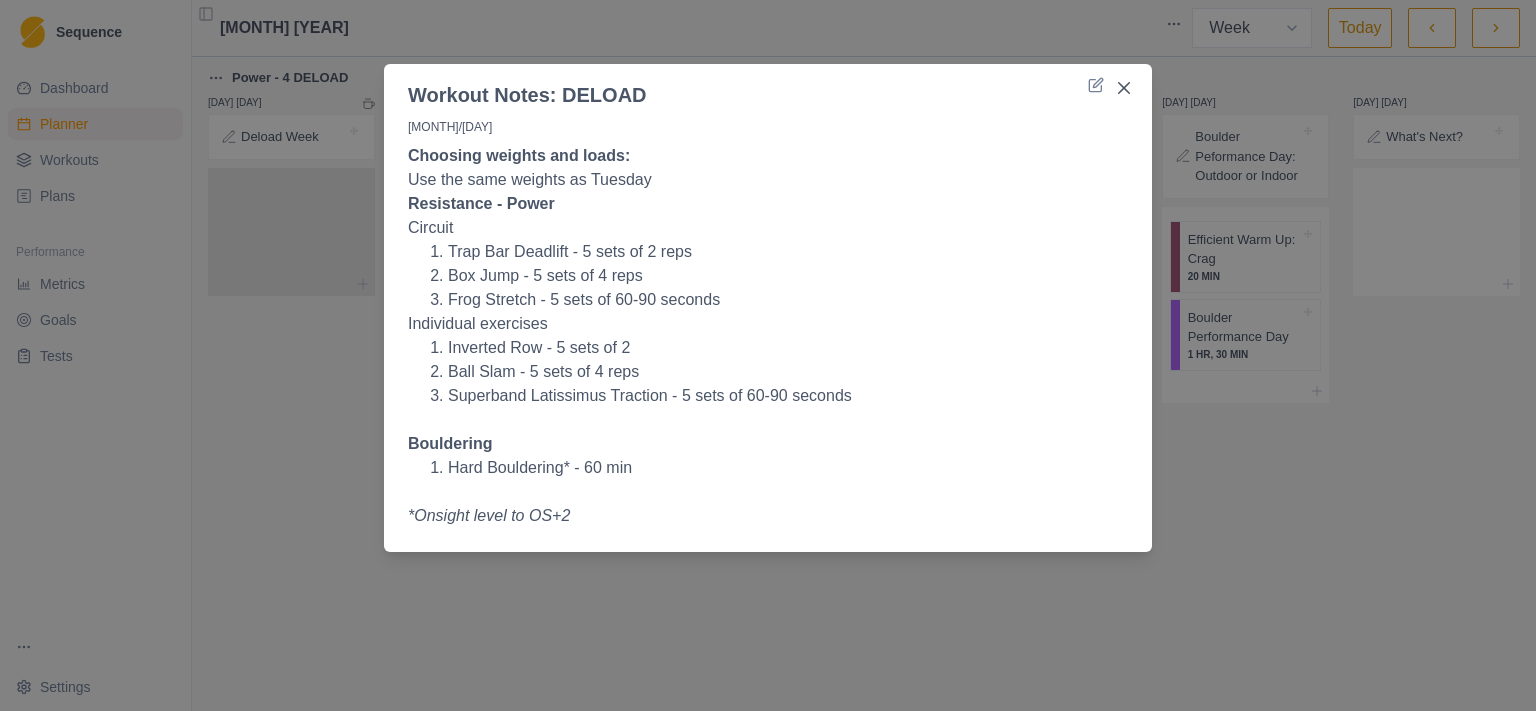 click on "Individual exercises" at bounding box center [768, 324] 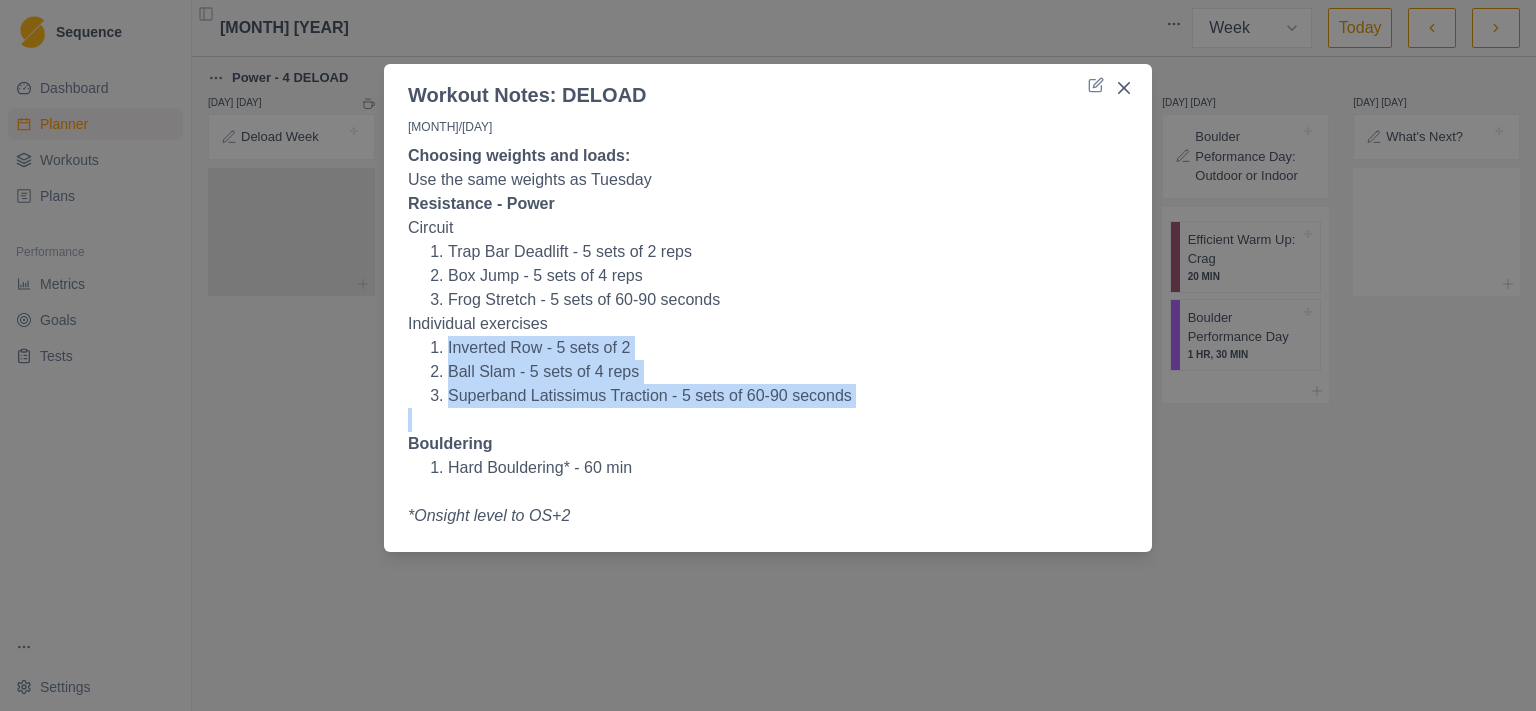 drag, startPoint x: 635, startPoint y: 322, endPoint x: 660, endPoint y: 418, distance: 99.20181 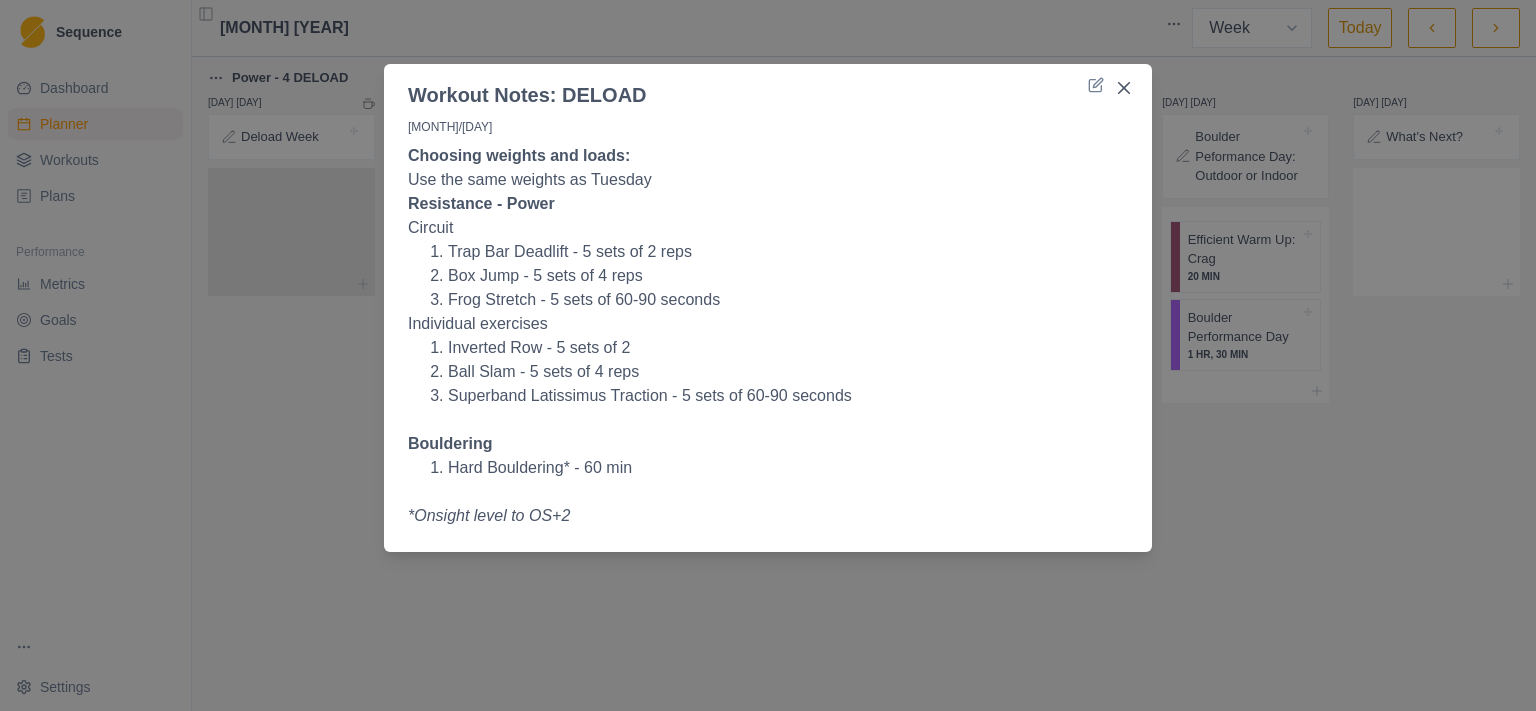 click at bounding box center [768, 420] 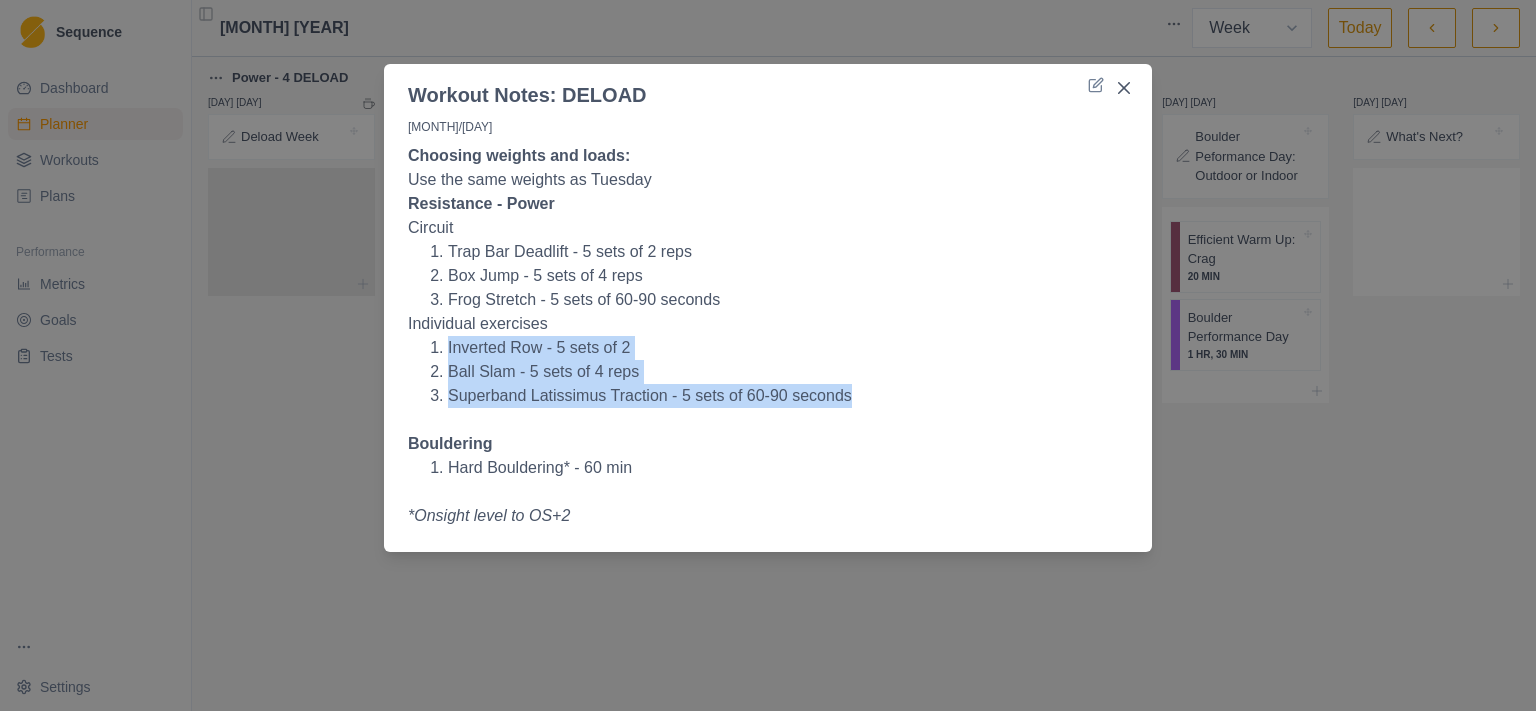 drag, startPoint x: 866, startPoint y: 405, endPoint x: 821, endPoint y: 334, distance: 84.0595 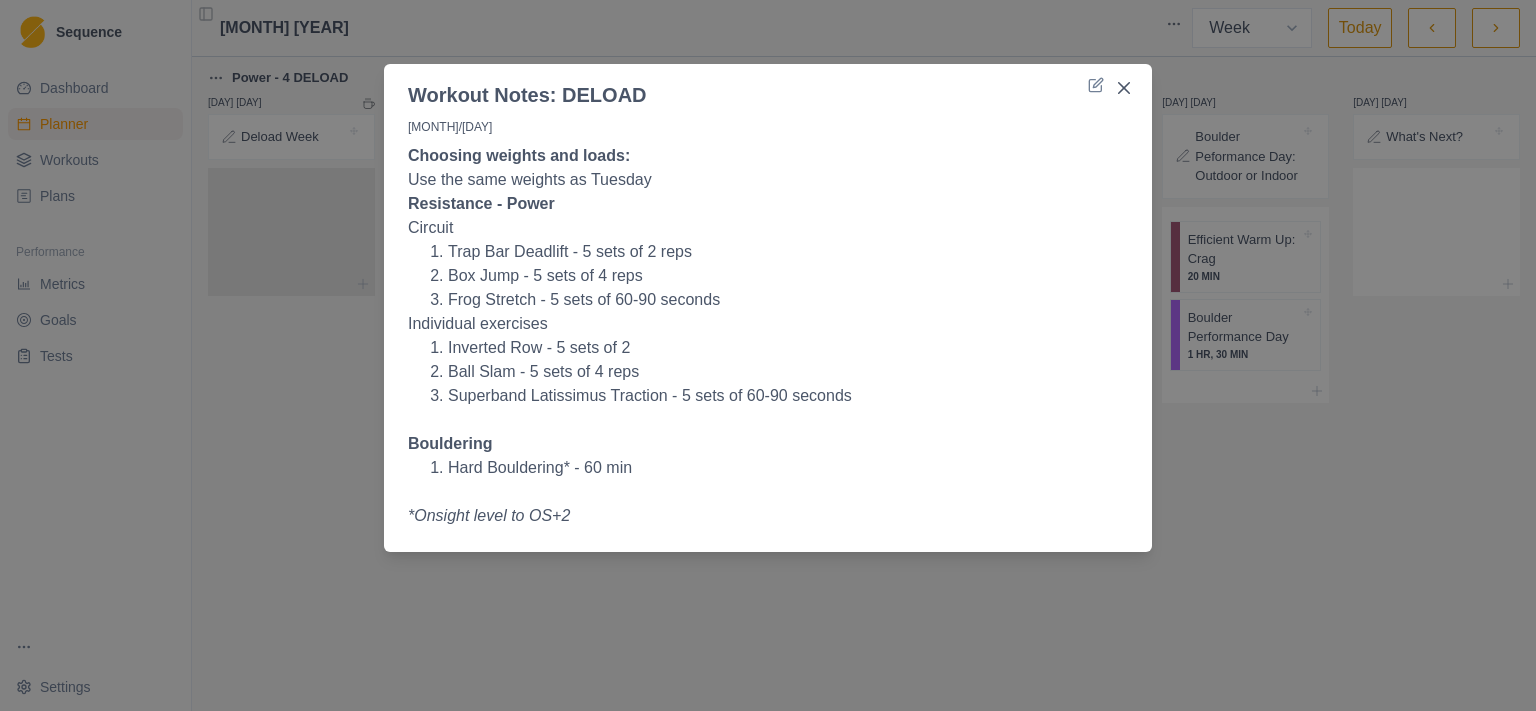 click on "Individual exercises" at bounding box center [768, 324] 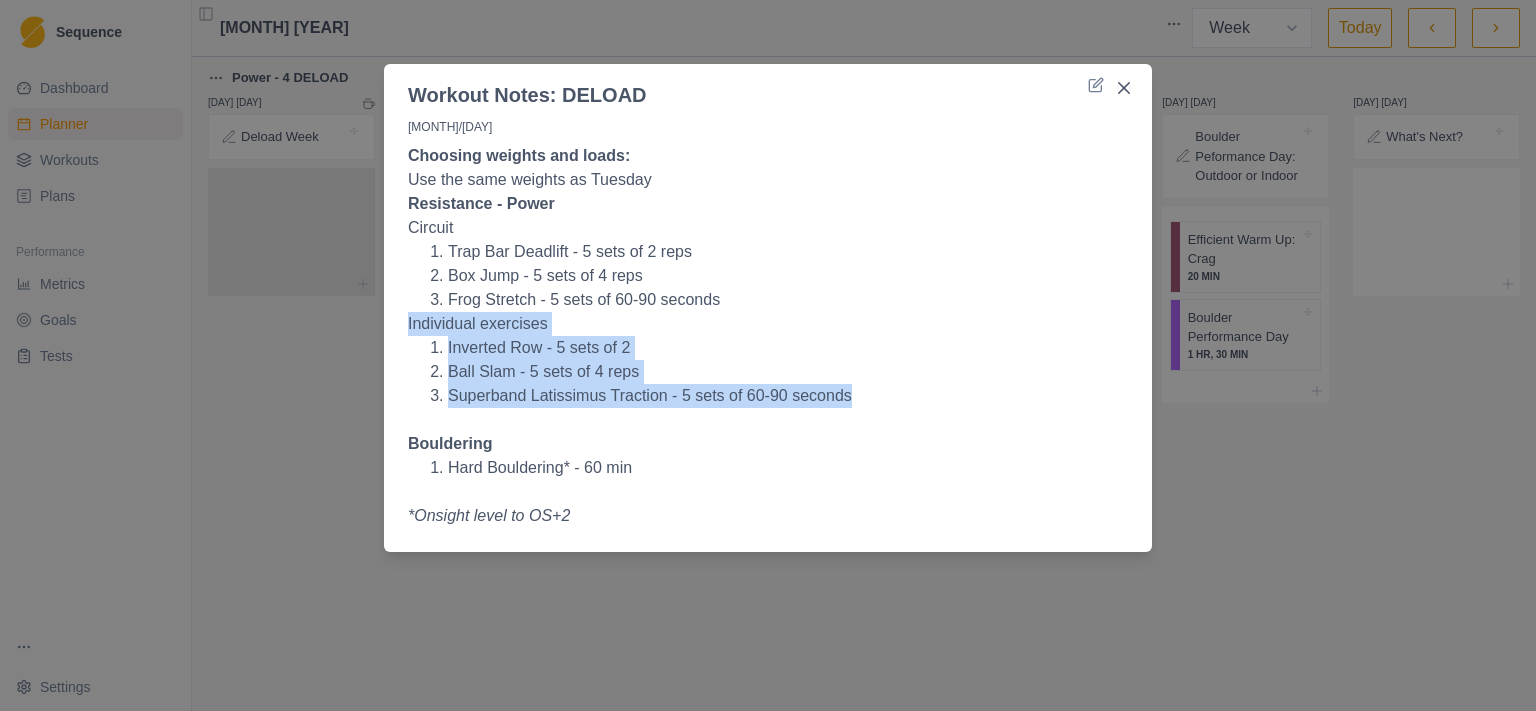 drag, startPoint x: 805, startPoint y: 298, endPoint x: 870, endPoint y: 400, distance: 120.9504 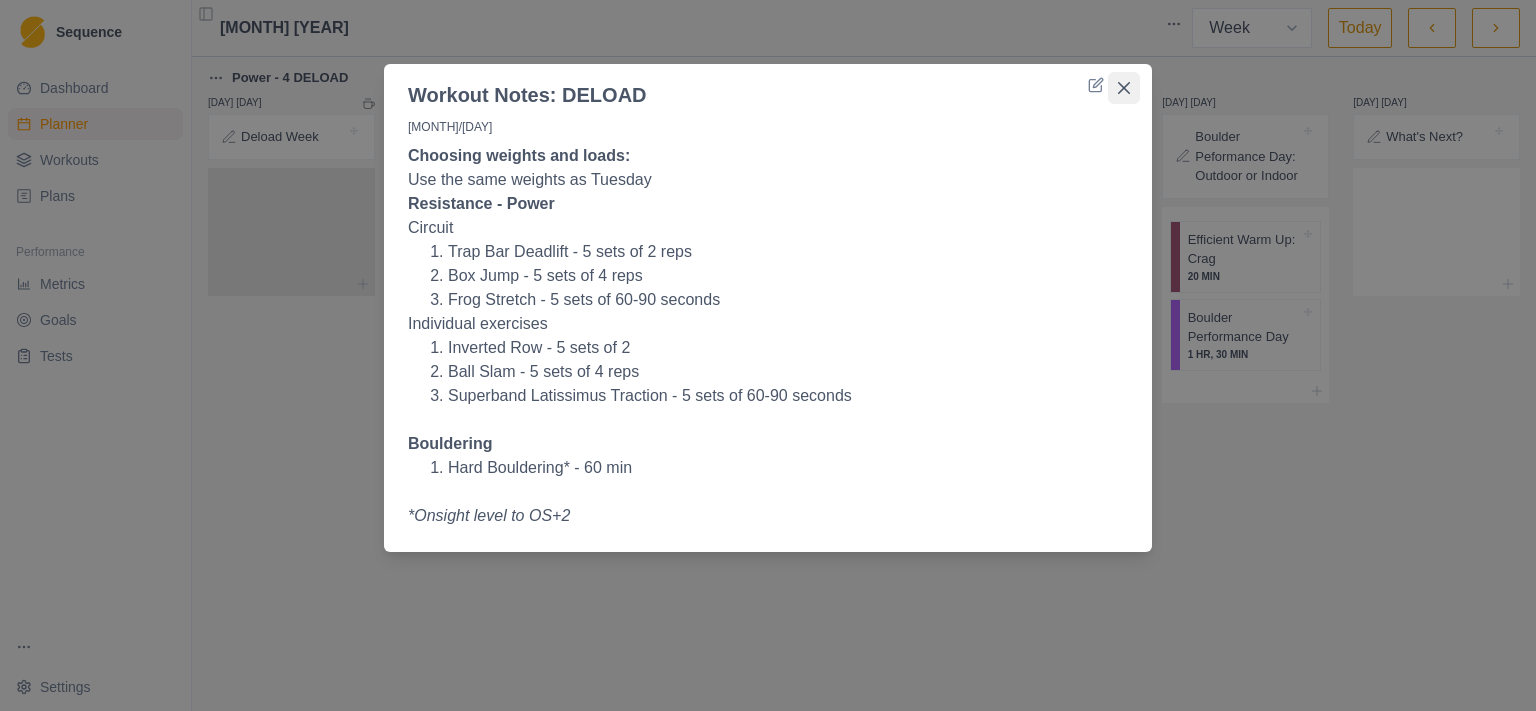 click at bounding box center [1124, 88] 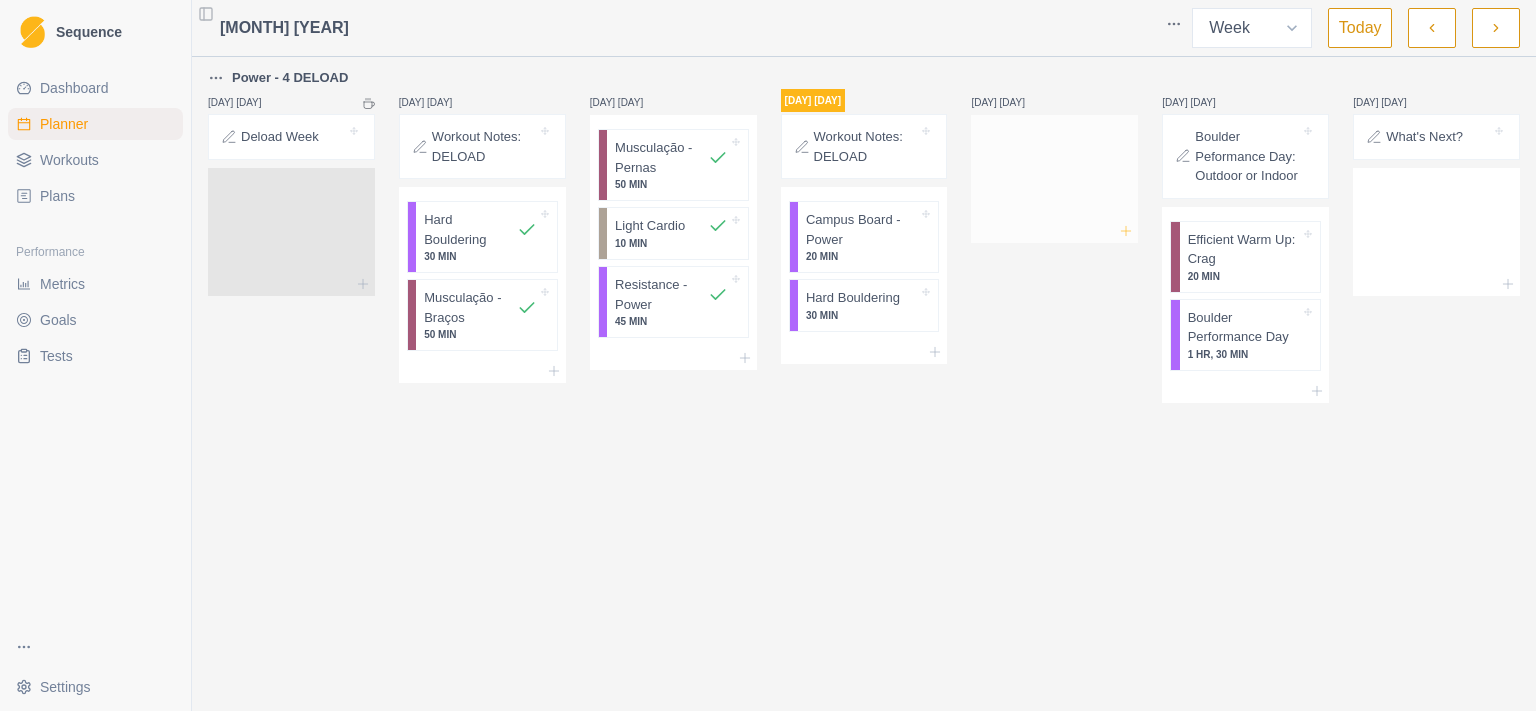 click 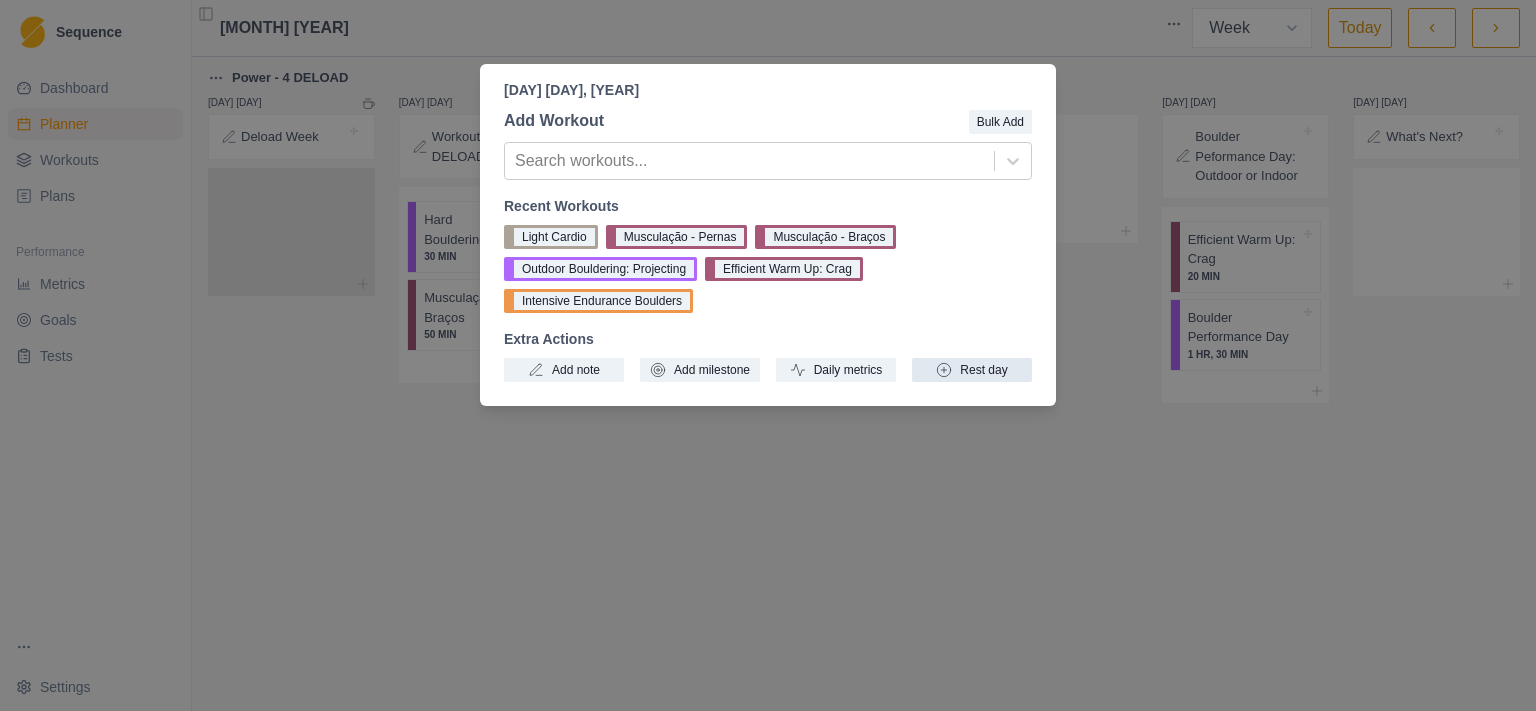 click on "Rest day" at bounding box center [972, 370] 